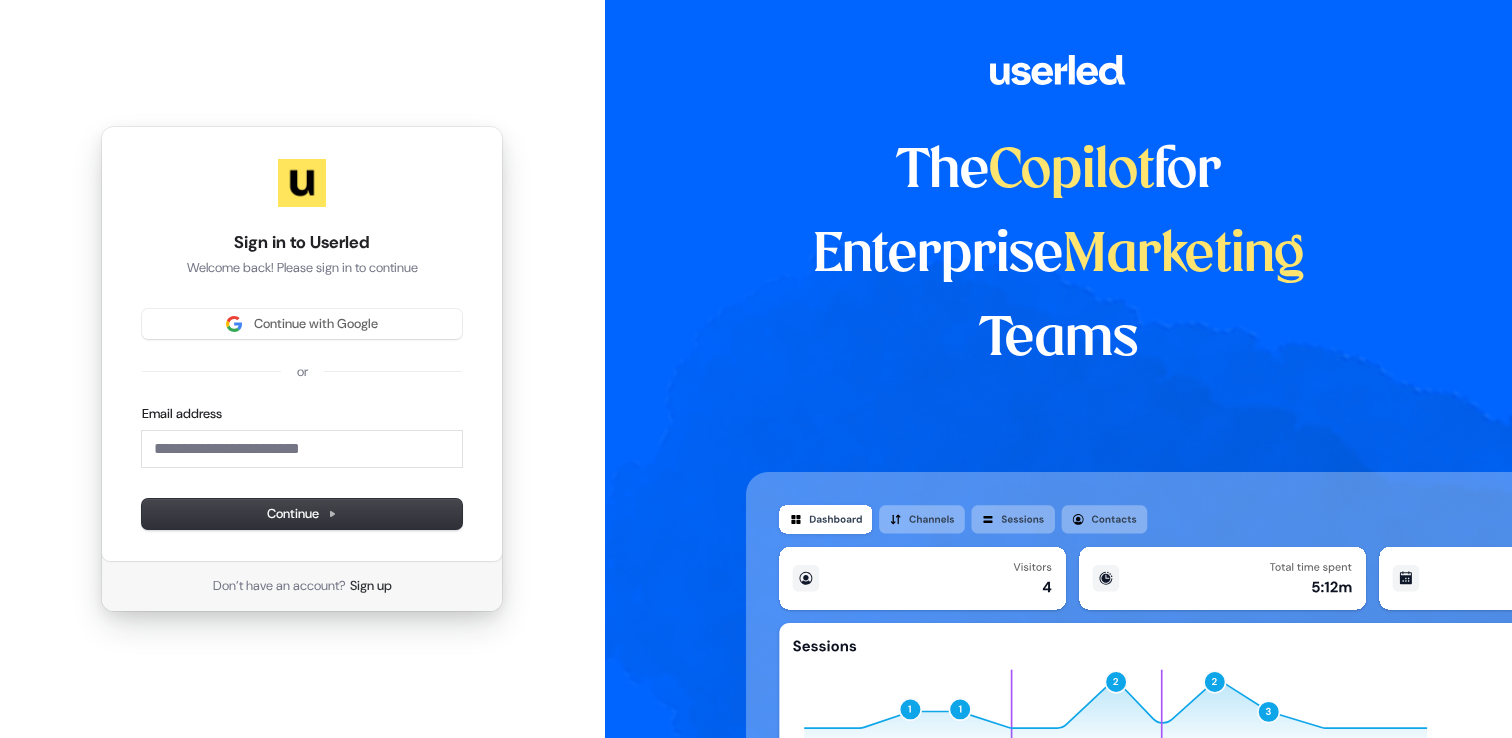 scroll, scrollTop: 0, scrollLeft: 0, axis: both 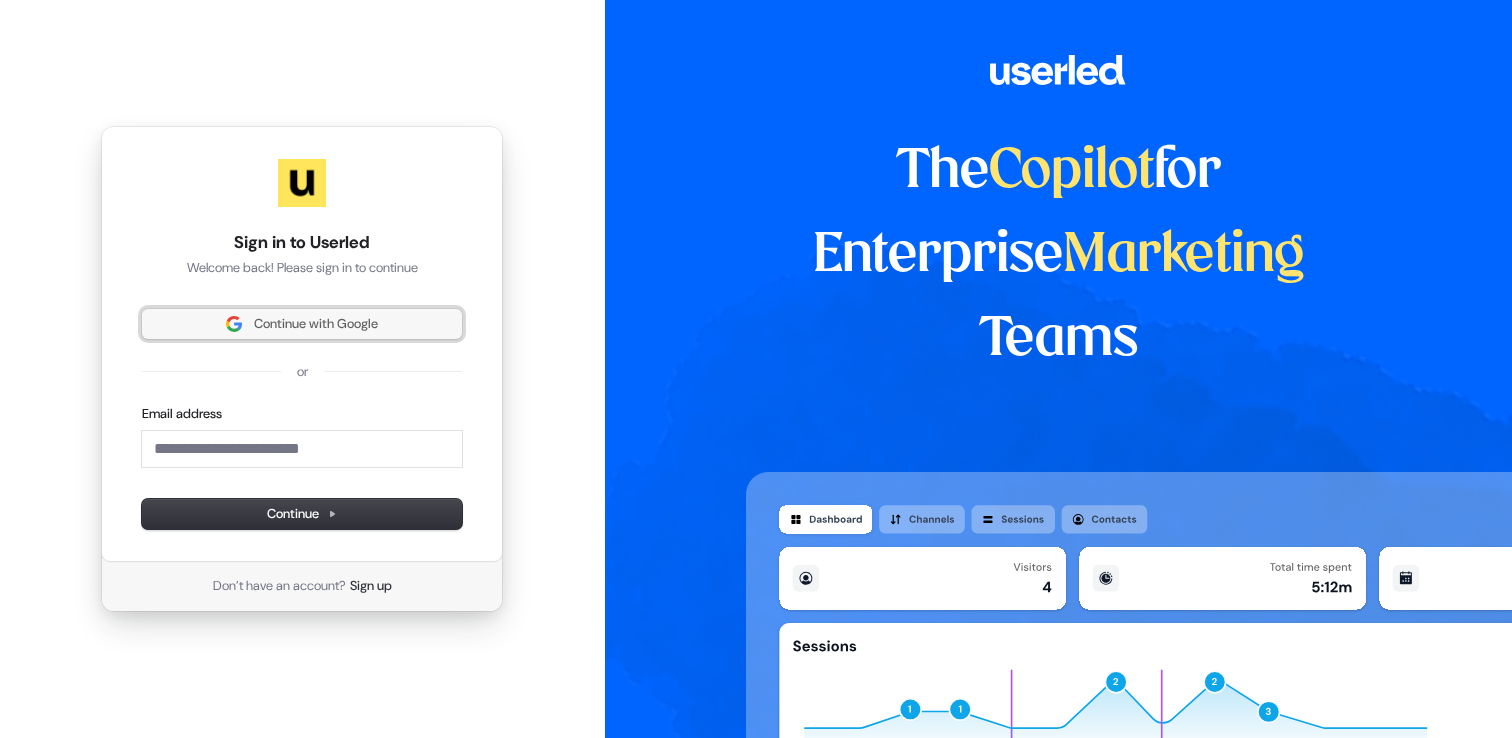 click on "Continue with Google" at bounding box center (316, 324) 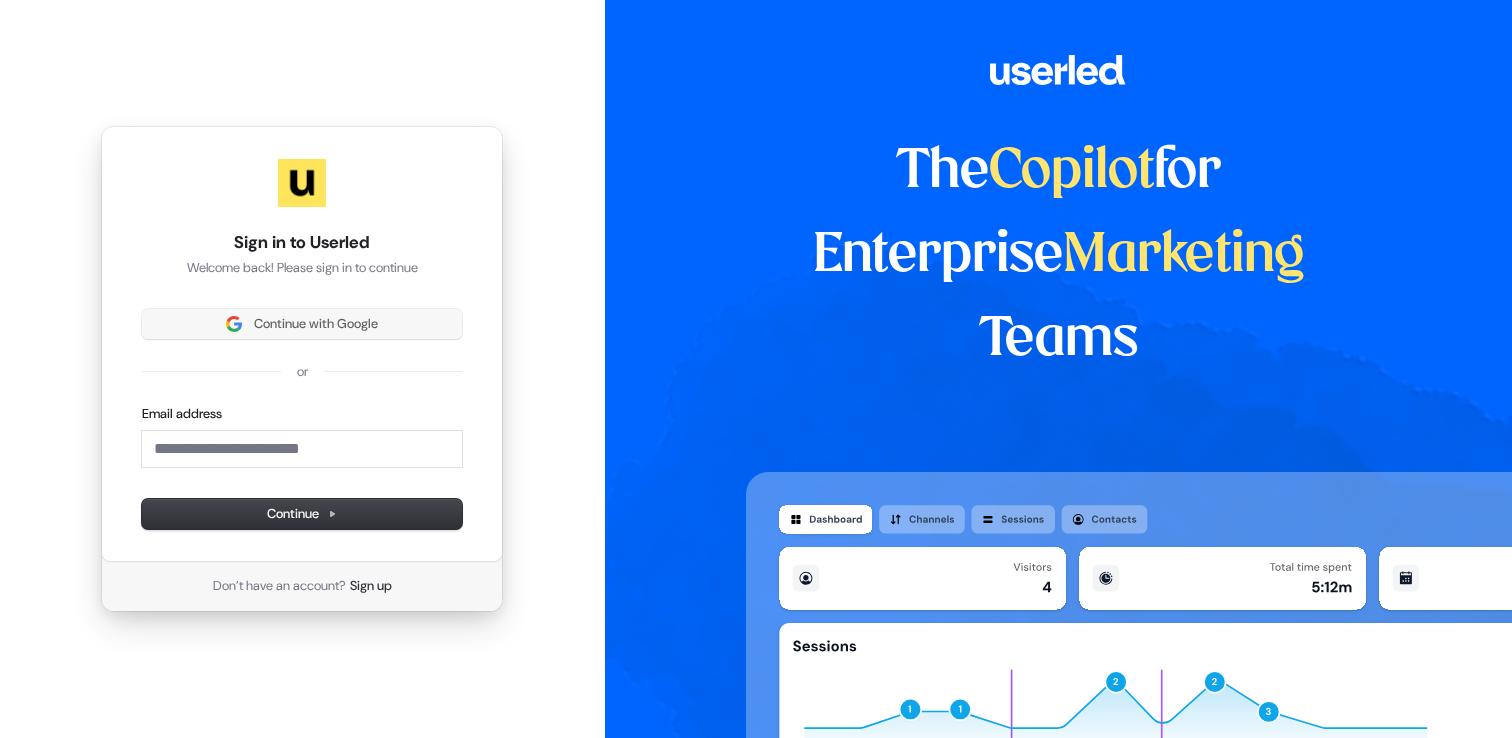 type 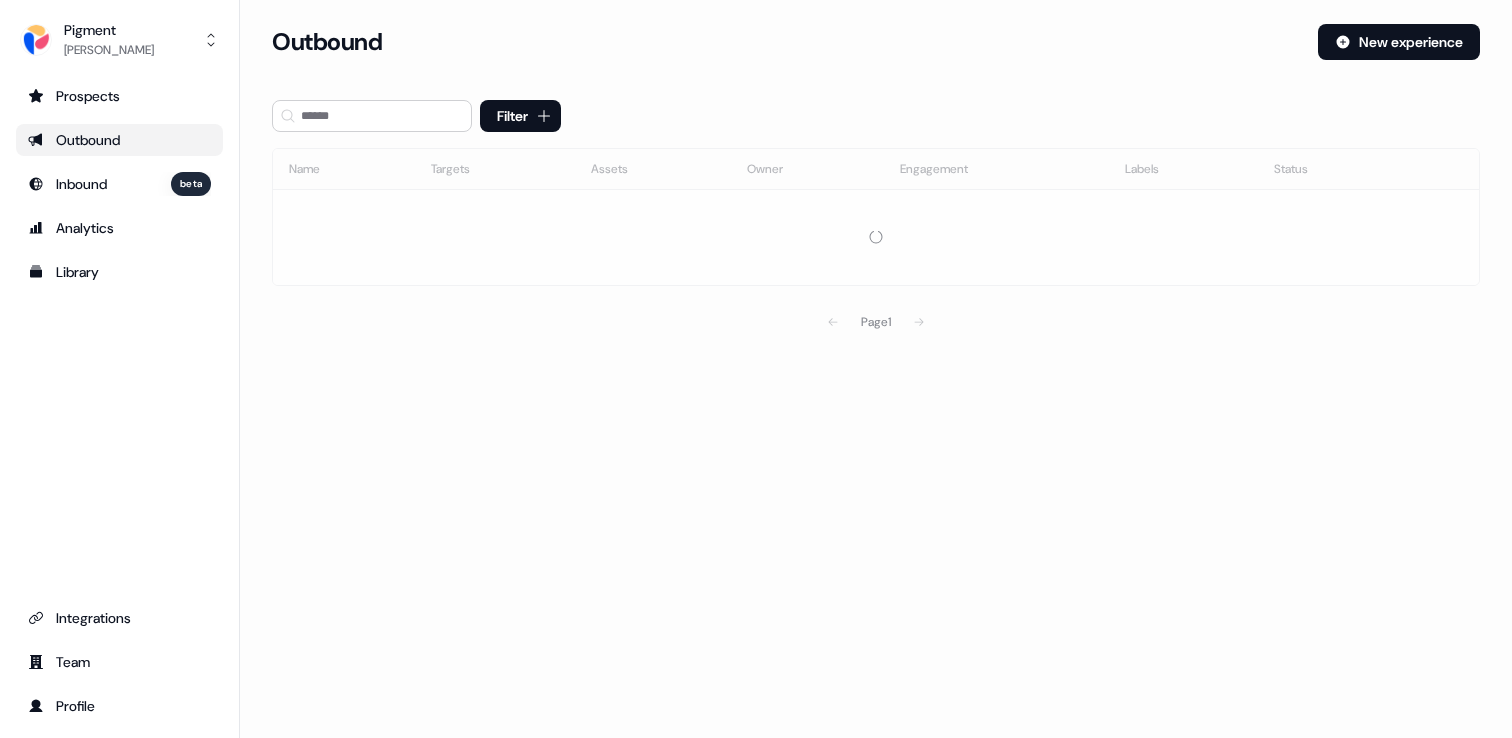 scroll, scrollTop: 0, scrollLeft: 0, axis: both 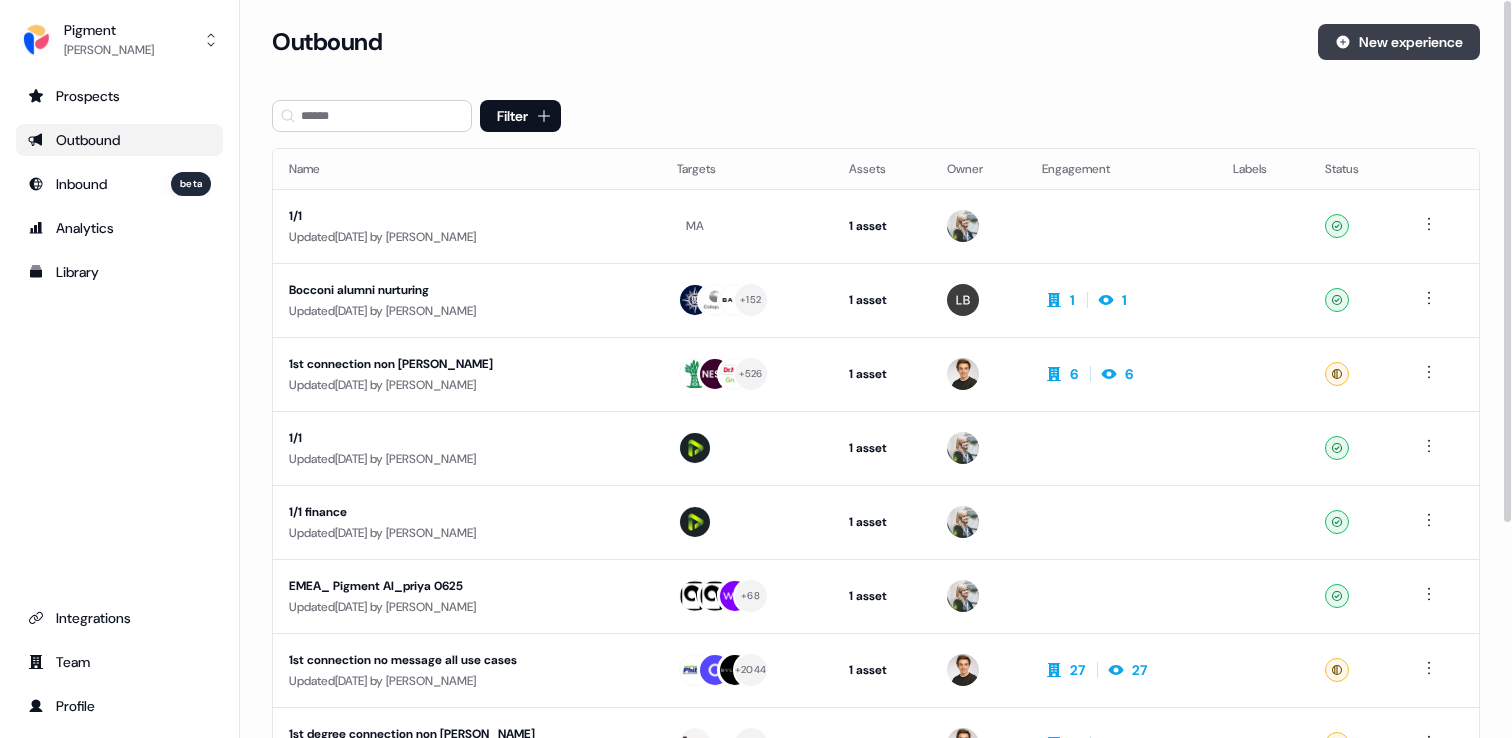 click on "New experience" at bounding box center (1399, 42) 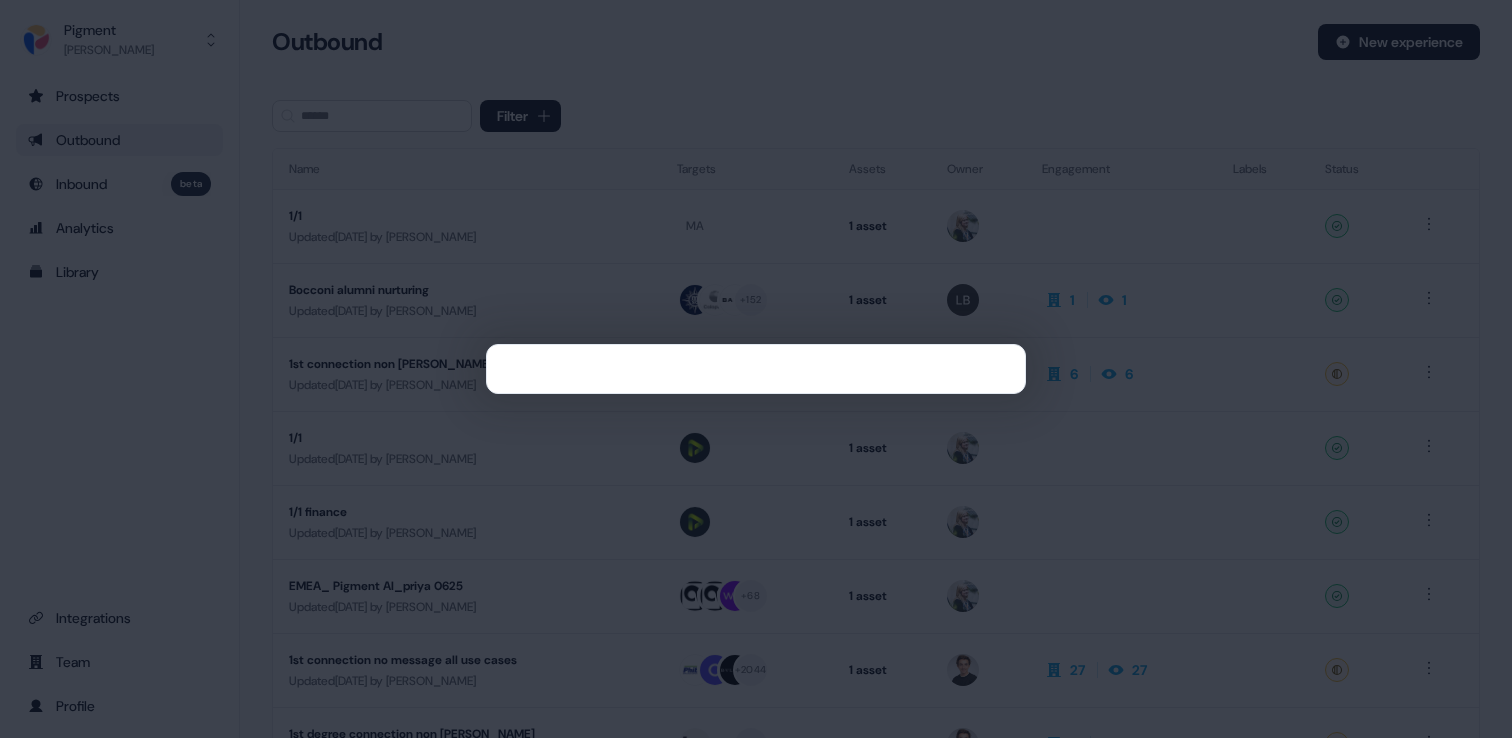 click at bounding box center [756, 369] 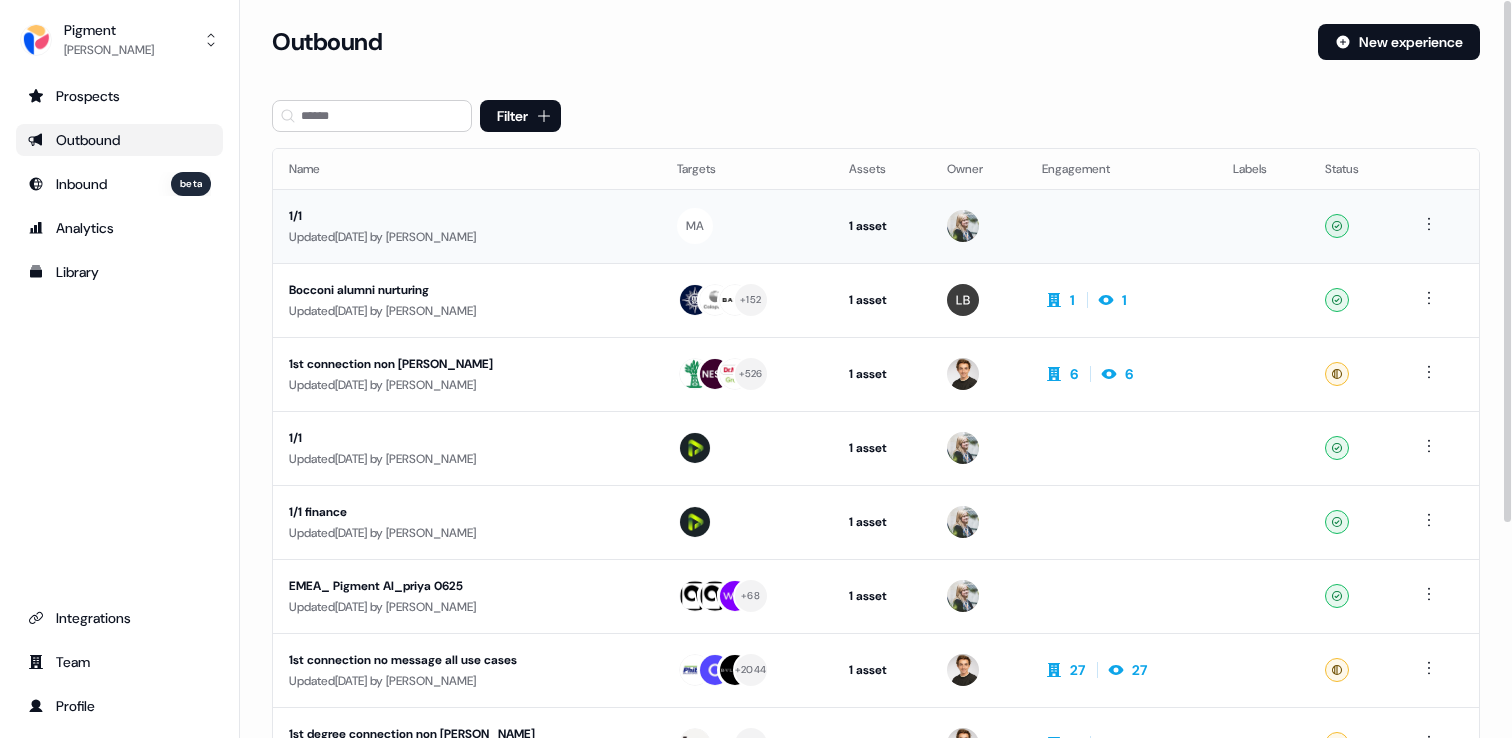click on "1/1 Updated  [DATE]   by   [PERSON_NAME]" at bounding box center [467, 226] 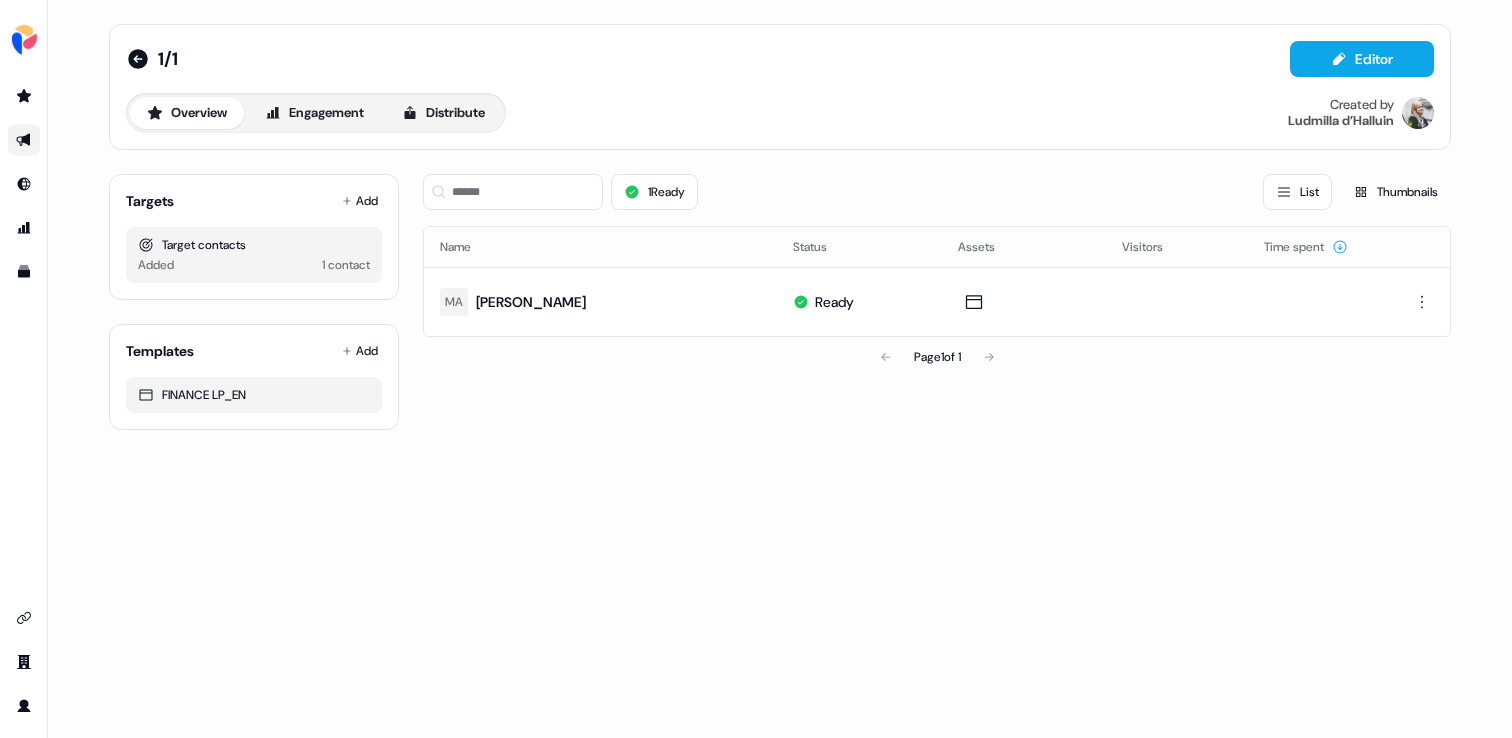 click on "1/1 Editor Overview Engagement Distribute Created by [PERSON_NAME]" at bounding box center (780, 87) 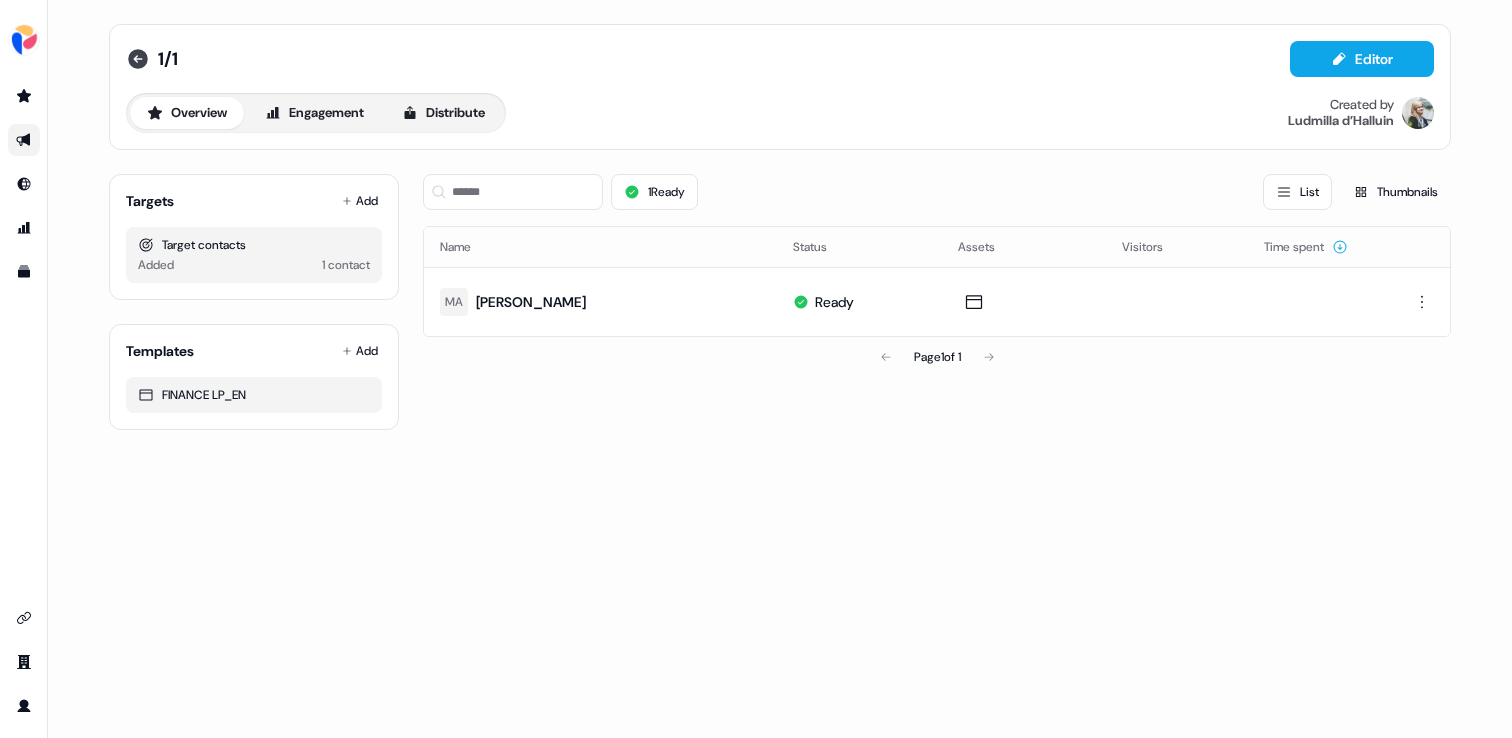 click 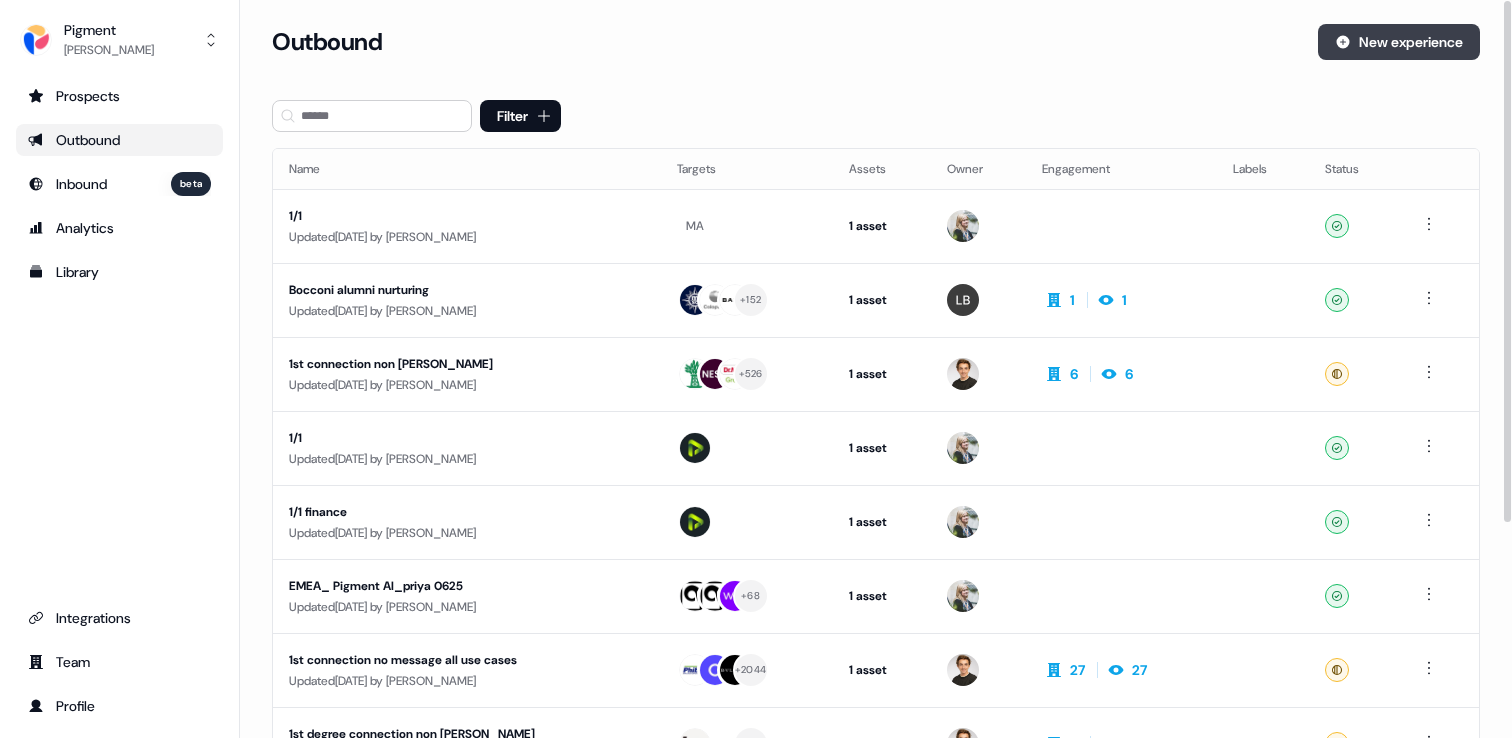 click on "New experience" at bounding box center (1399, 42) 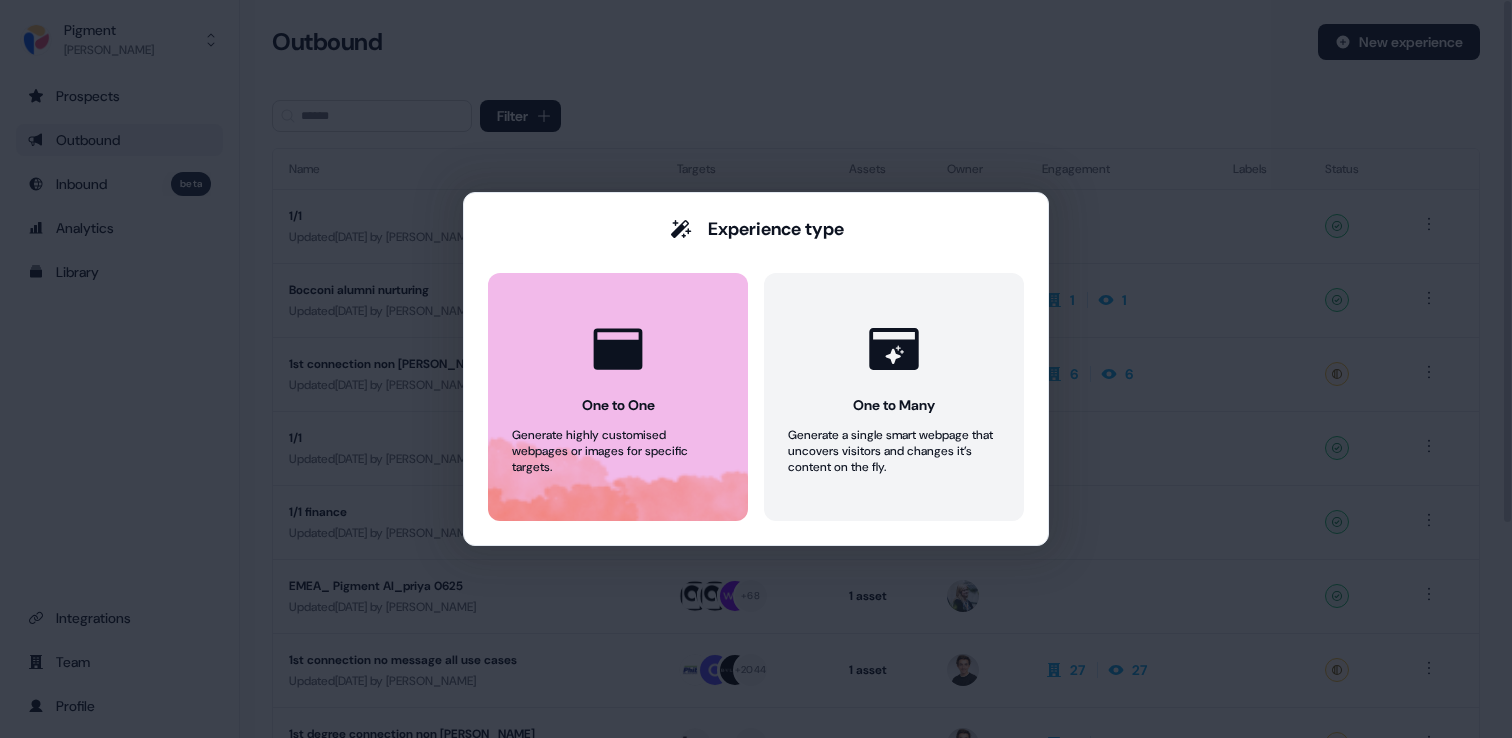 click at bounding box center (618, 349) 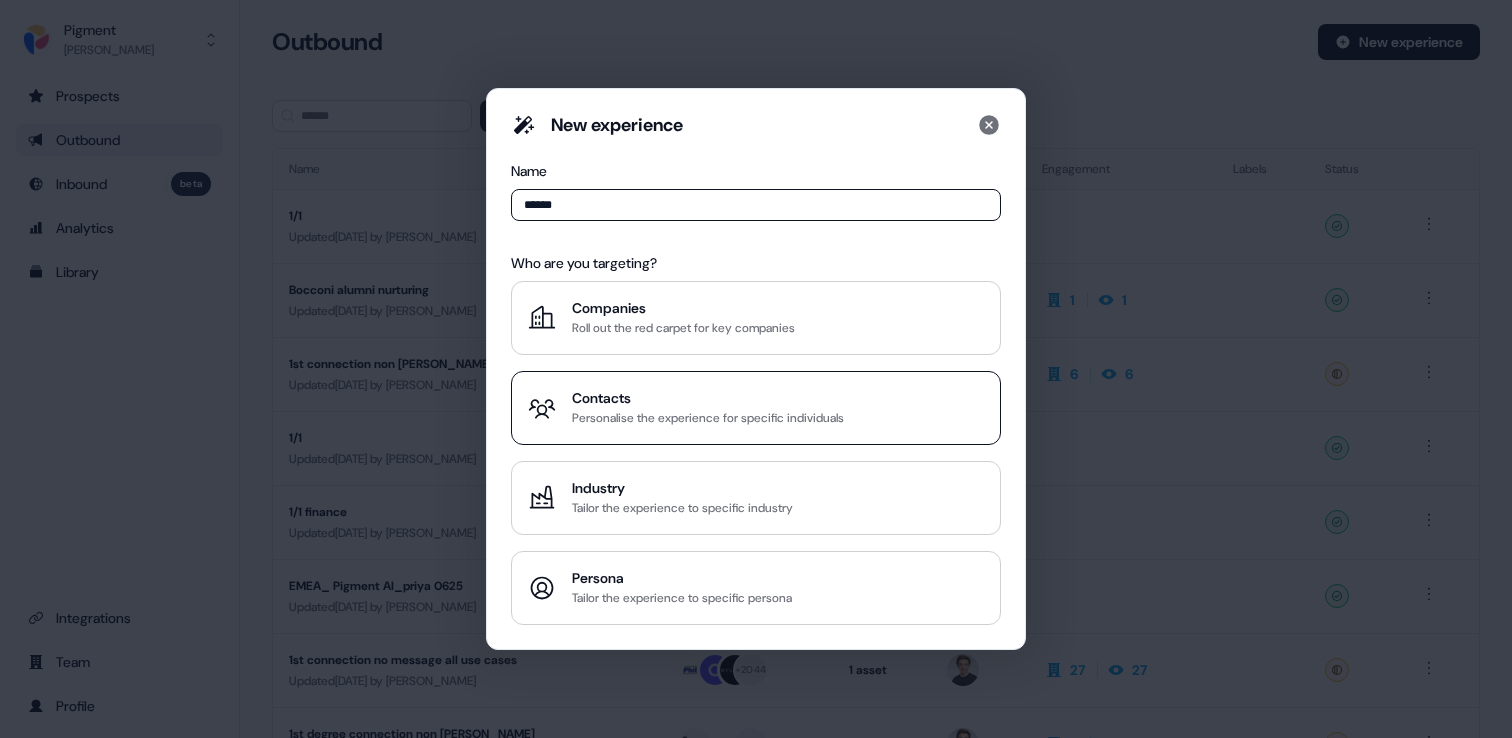 type on "******" 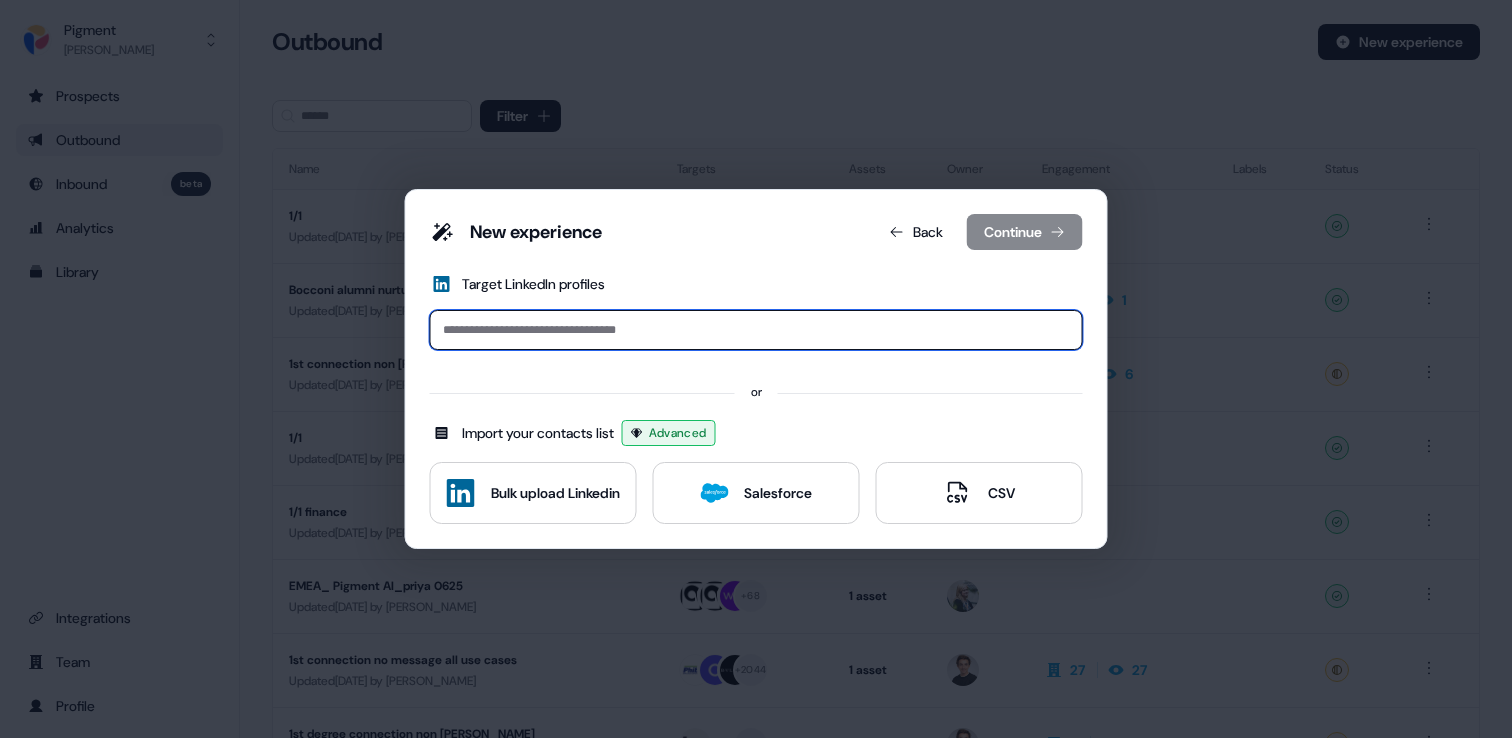 click at bounding box center [756, 330] 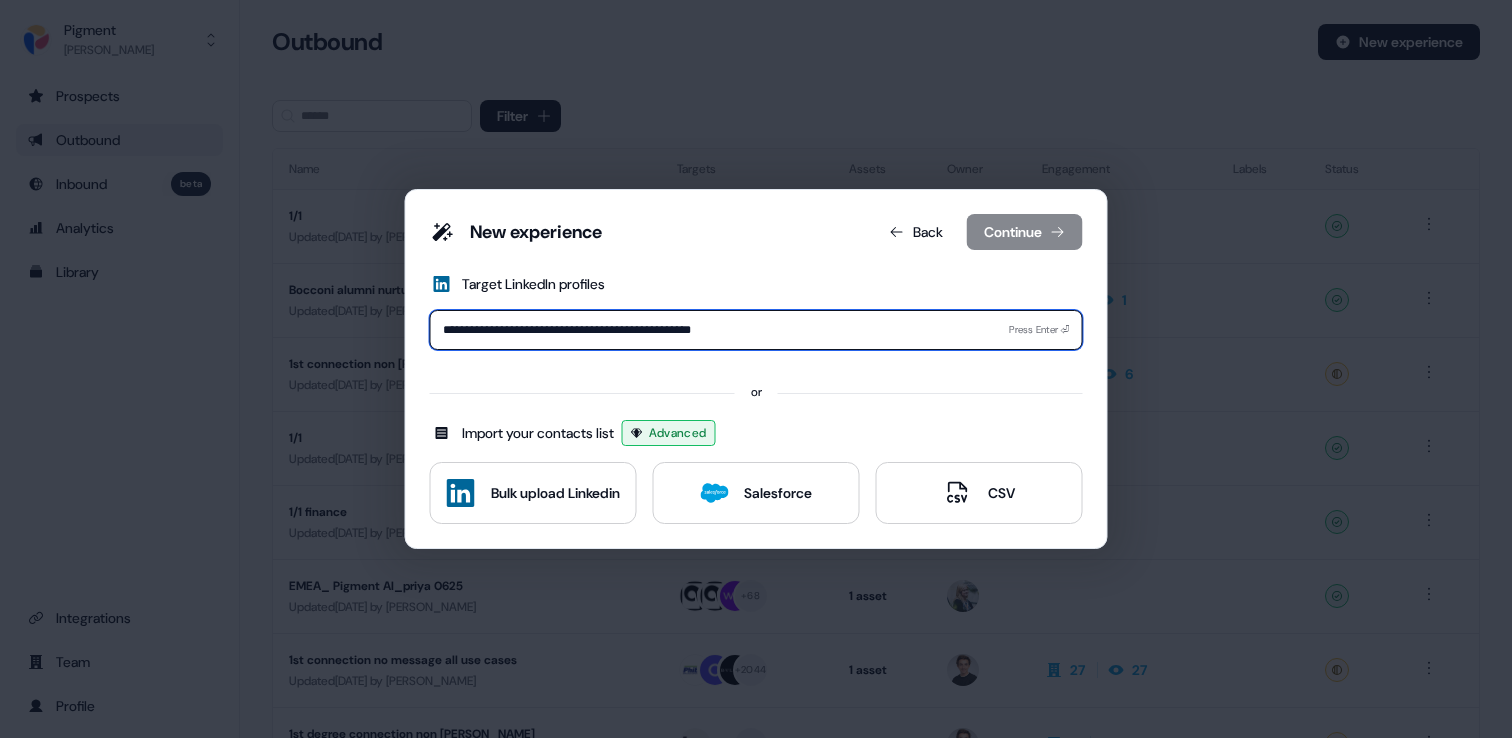 type on "**********" 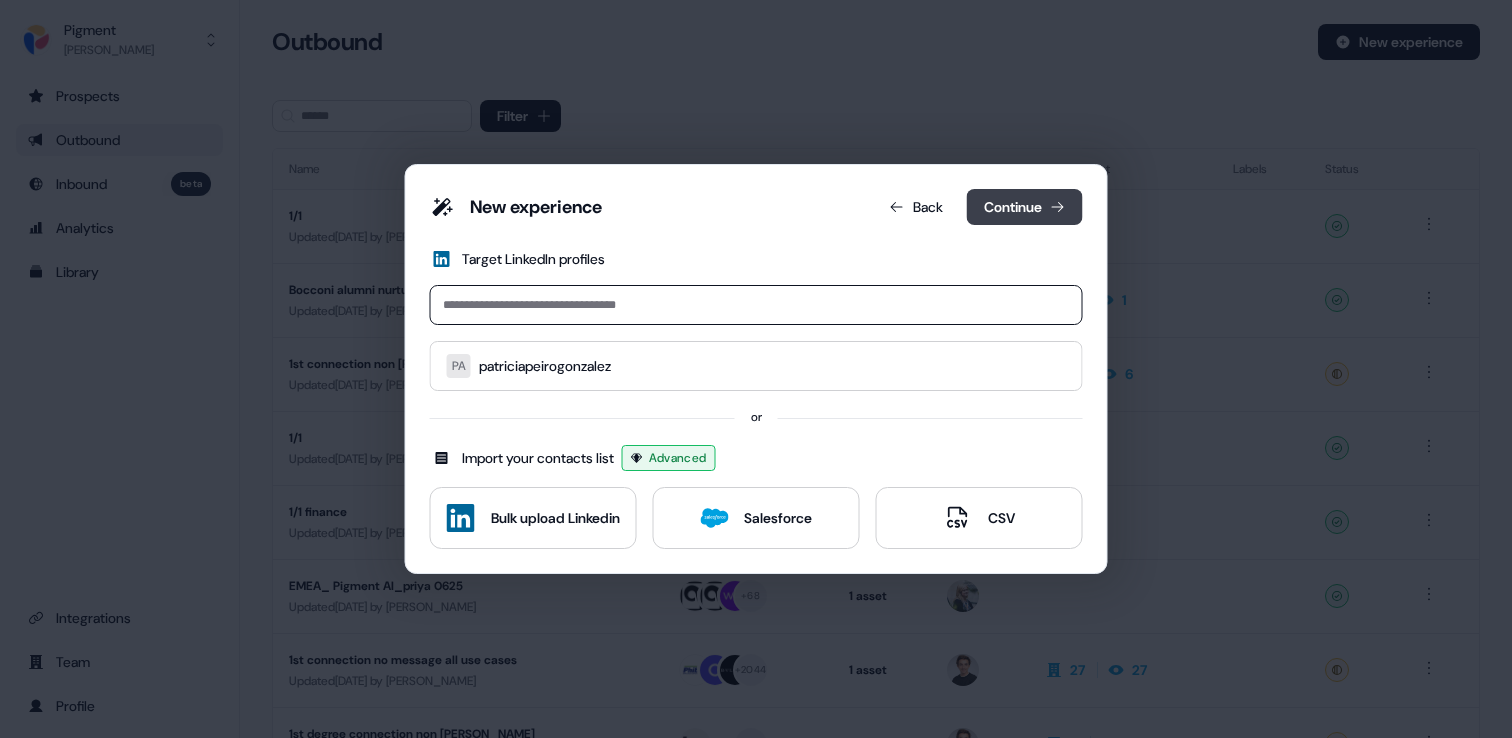 click on "Continue" at bounding box center (1025, 207) 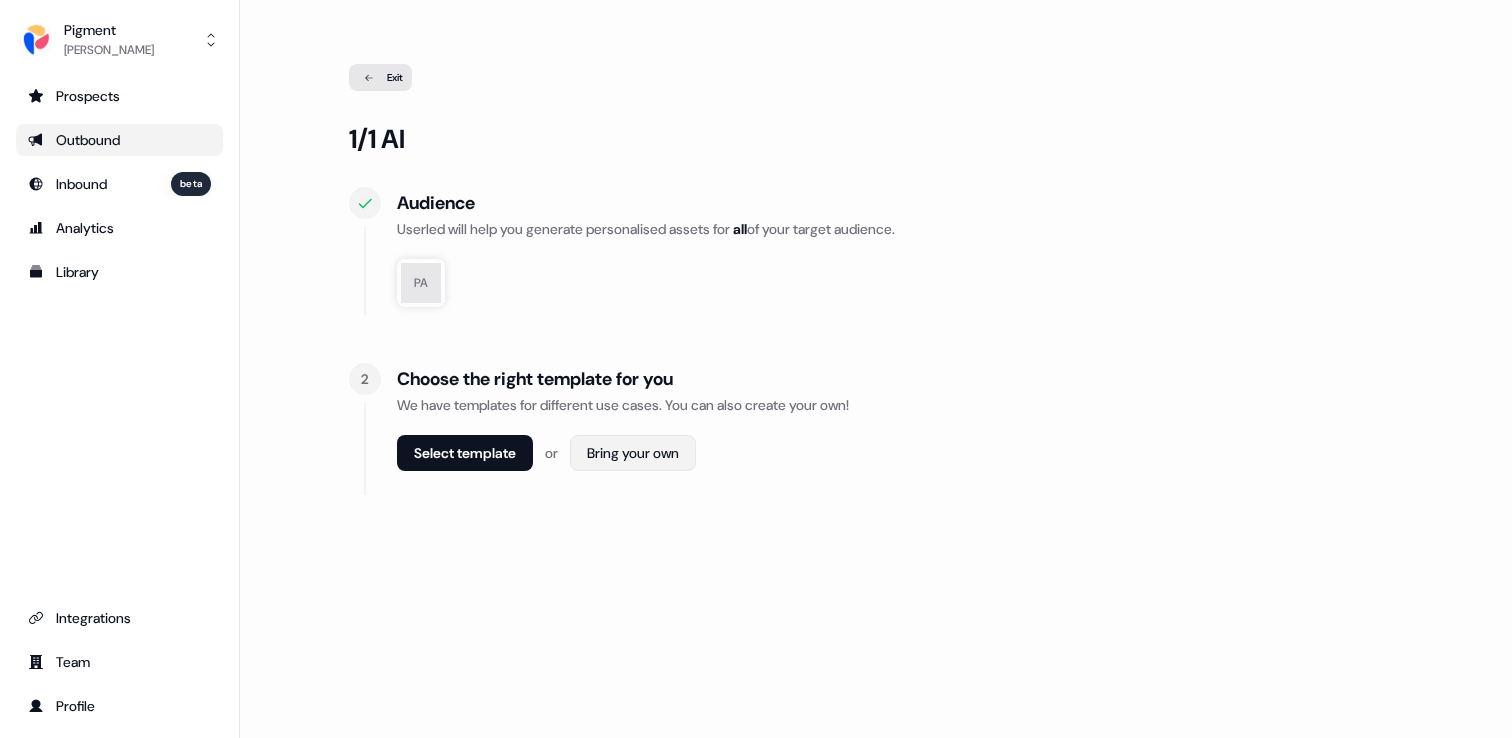click on "For the best experience switch devices to a bigger screen. Go to [DOMAIN_NAME] Pigment [PERSON_NAME] Prospects Outbound Inbound beta Analytics Library   Integrations Team Profile Loading... Exit 1/1 AI Audience Userled will help you generate personalised assets for   all  of your target audience. PA 2 Choose the right template for you We have templates for different use cases. You can also create your own! Select template or Bring your own" at bounding box center [756, 369] 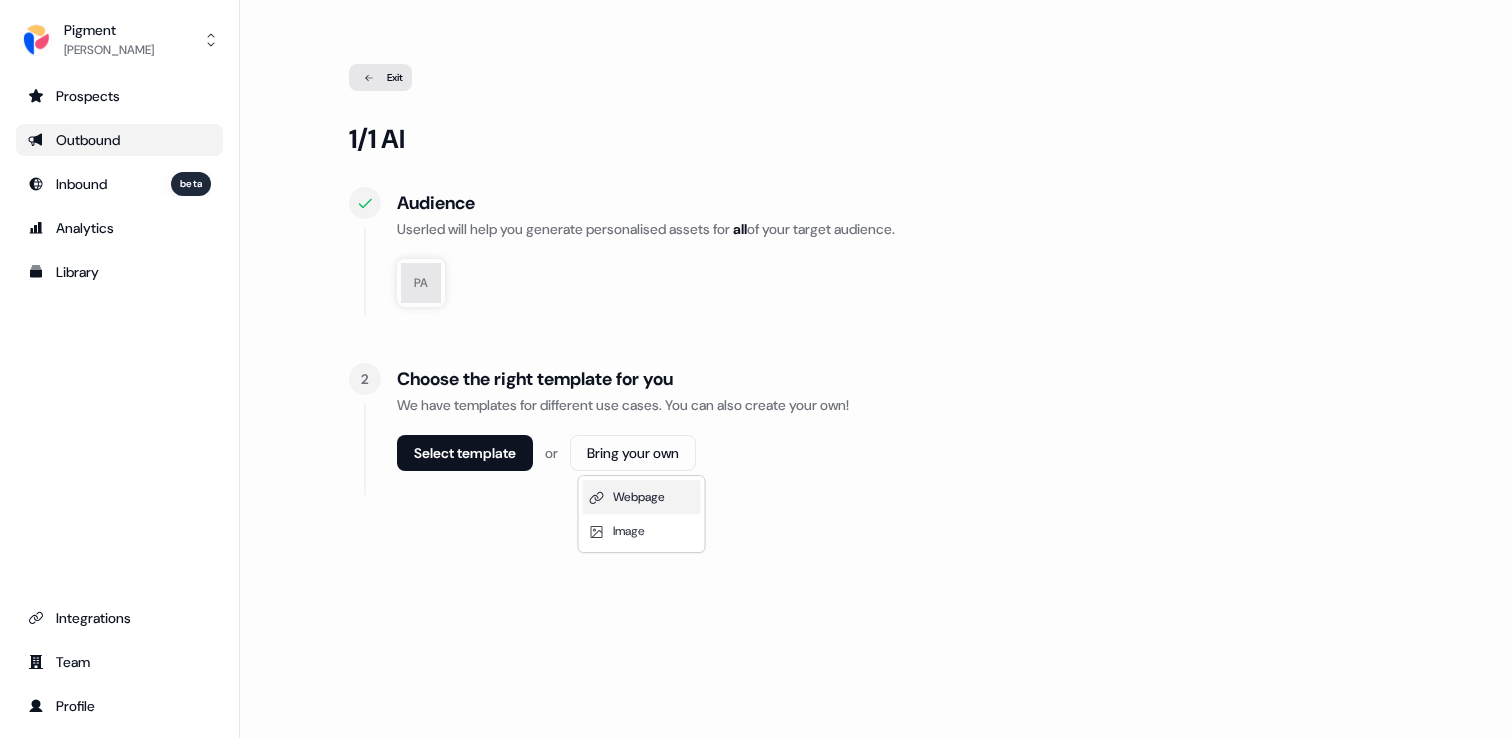 click on "Webpage" at bounding box center (639, 497) 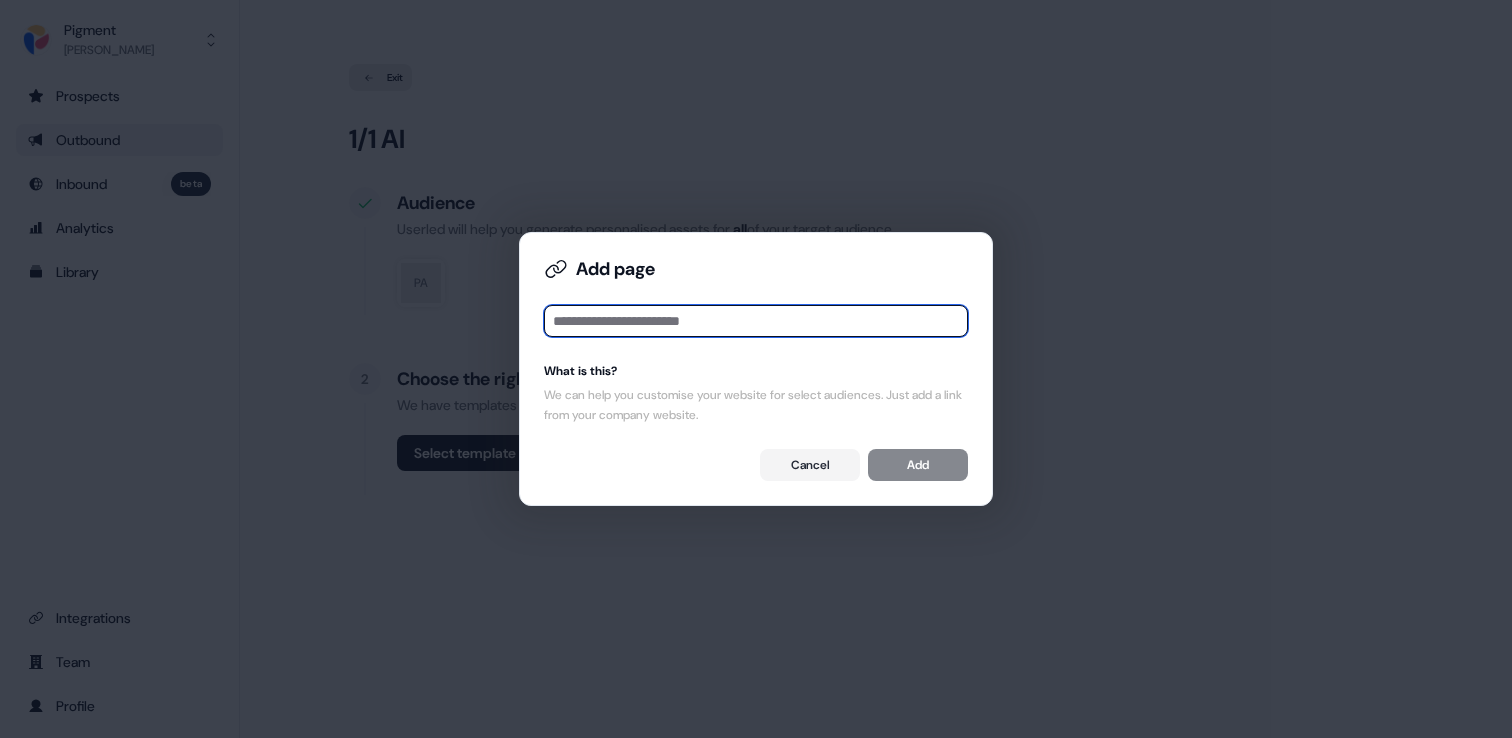 paste on "**********" 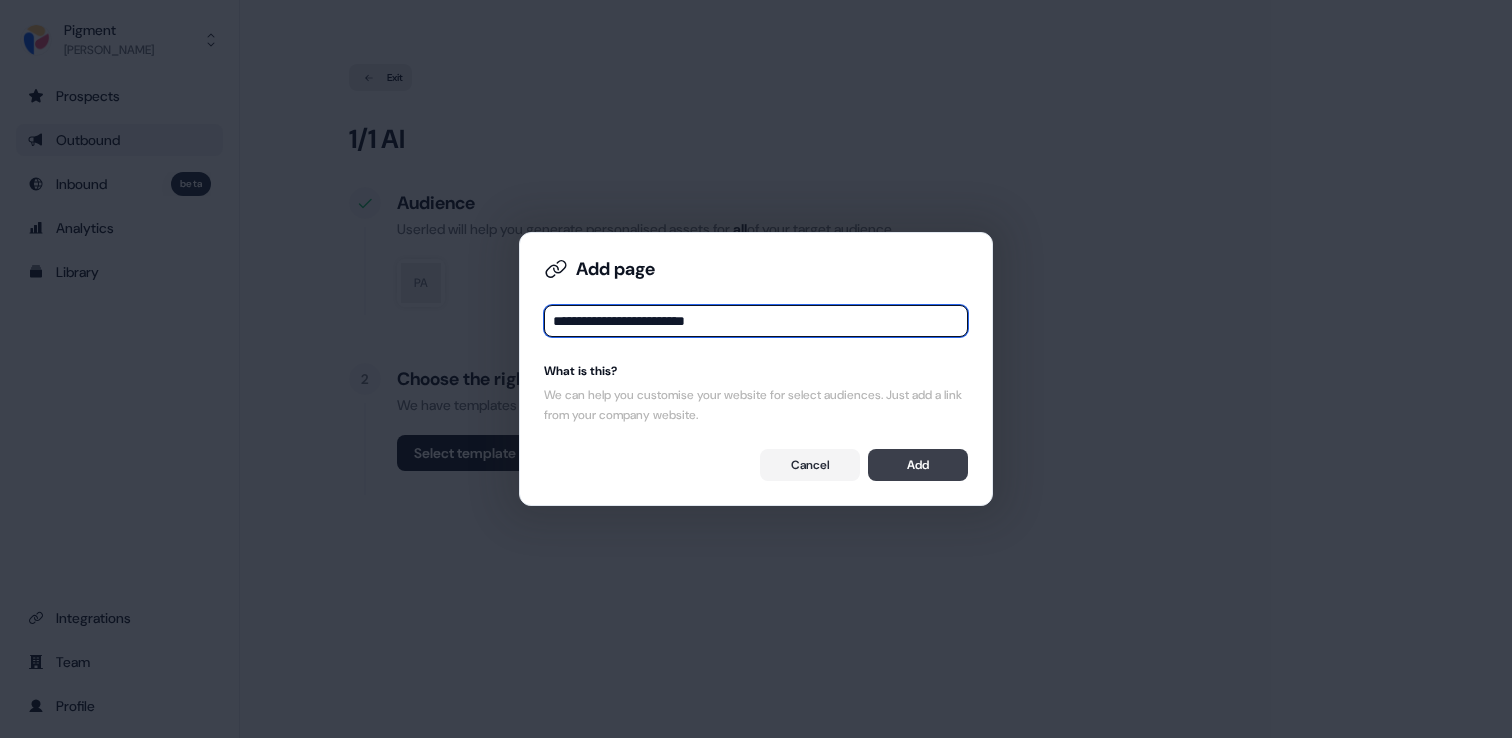 type on "**********" 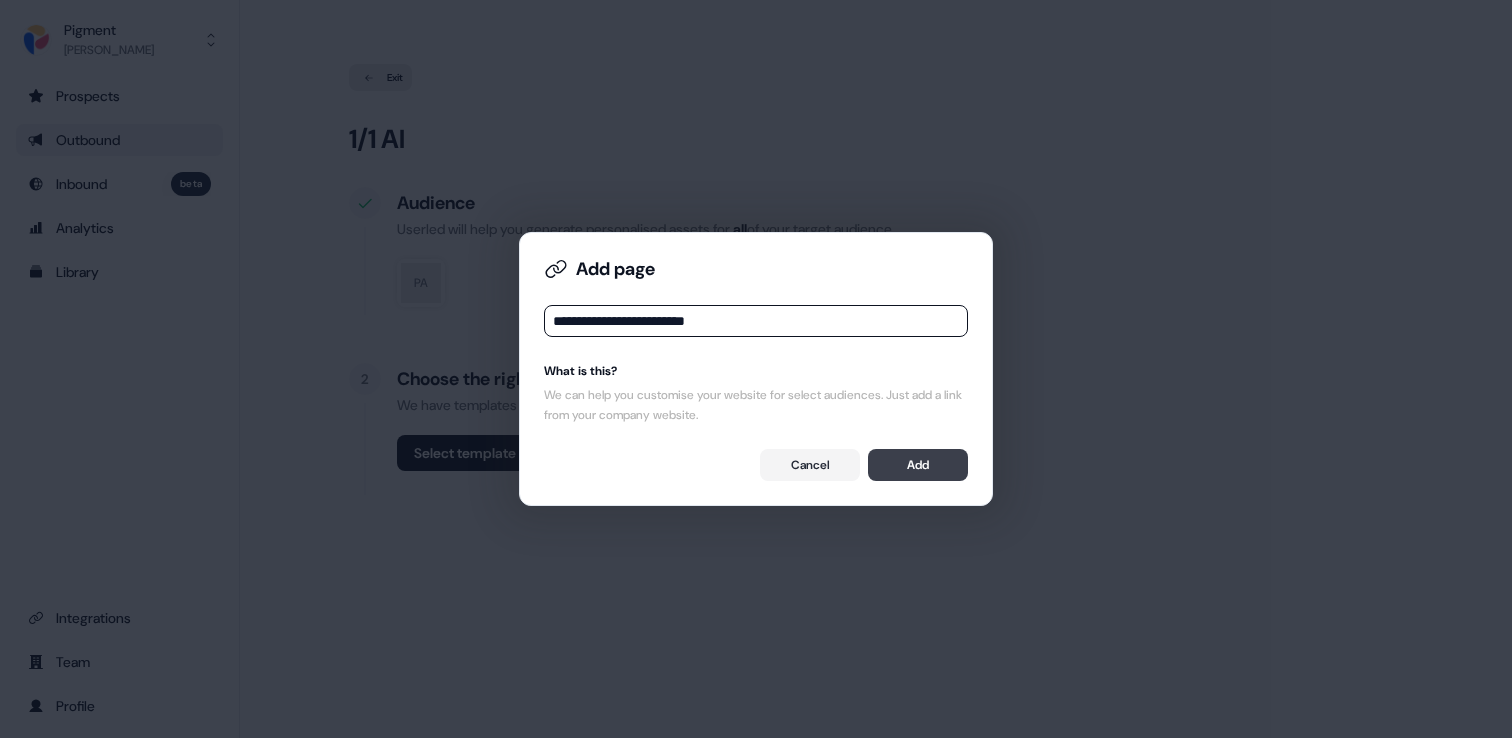 click on "Add" at bounding box center (918, 465) 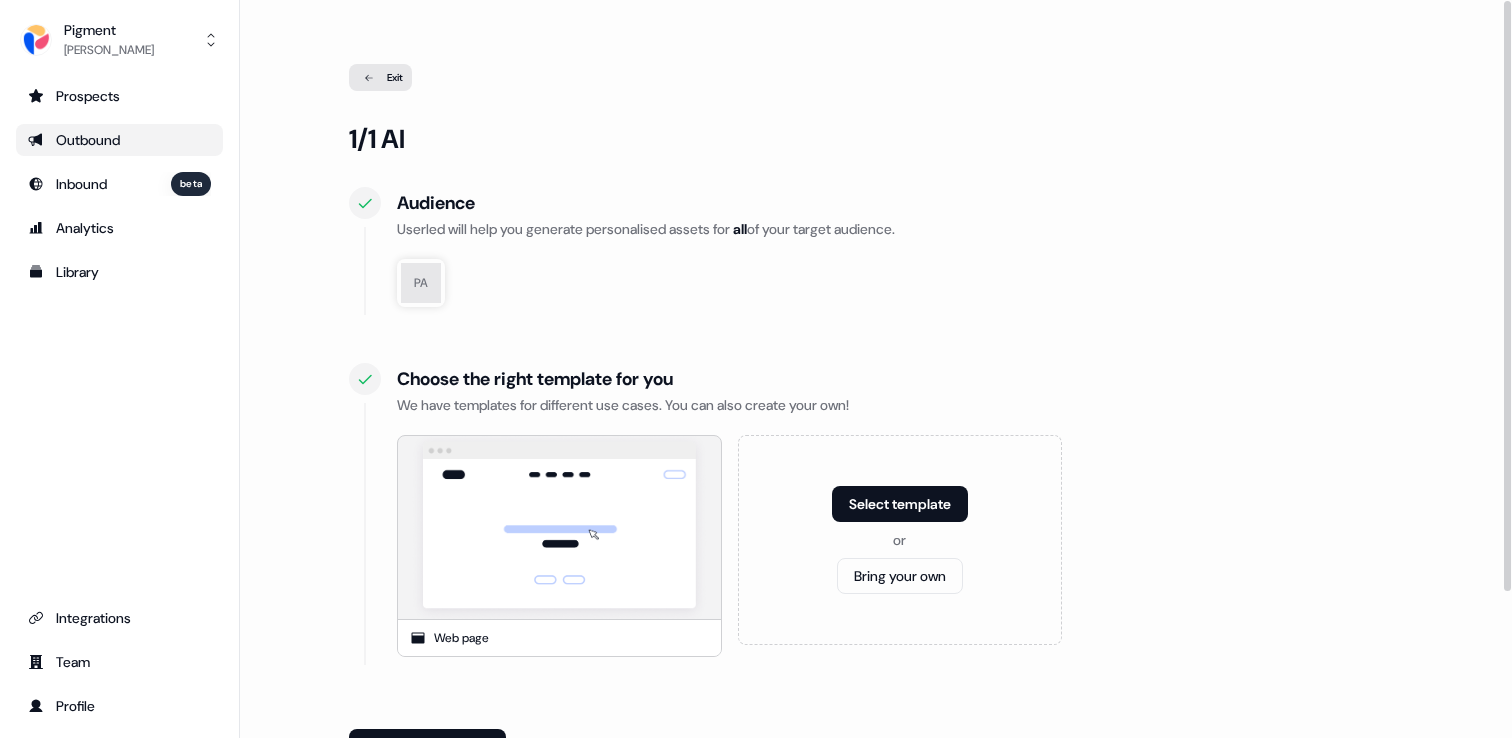 scroll, scrollTop: 183, scrollLeft: 0, axis: vertical 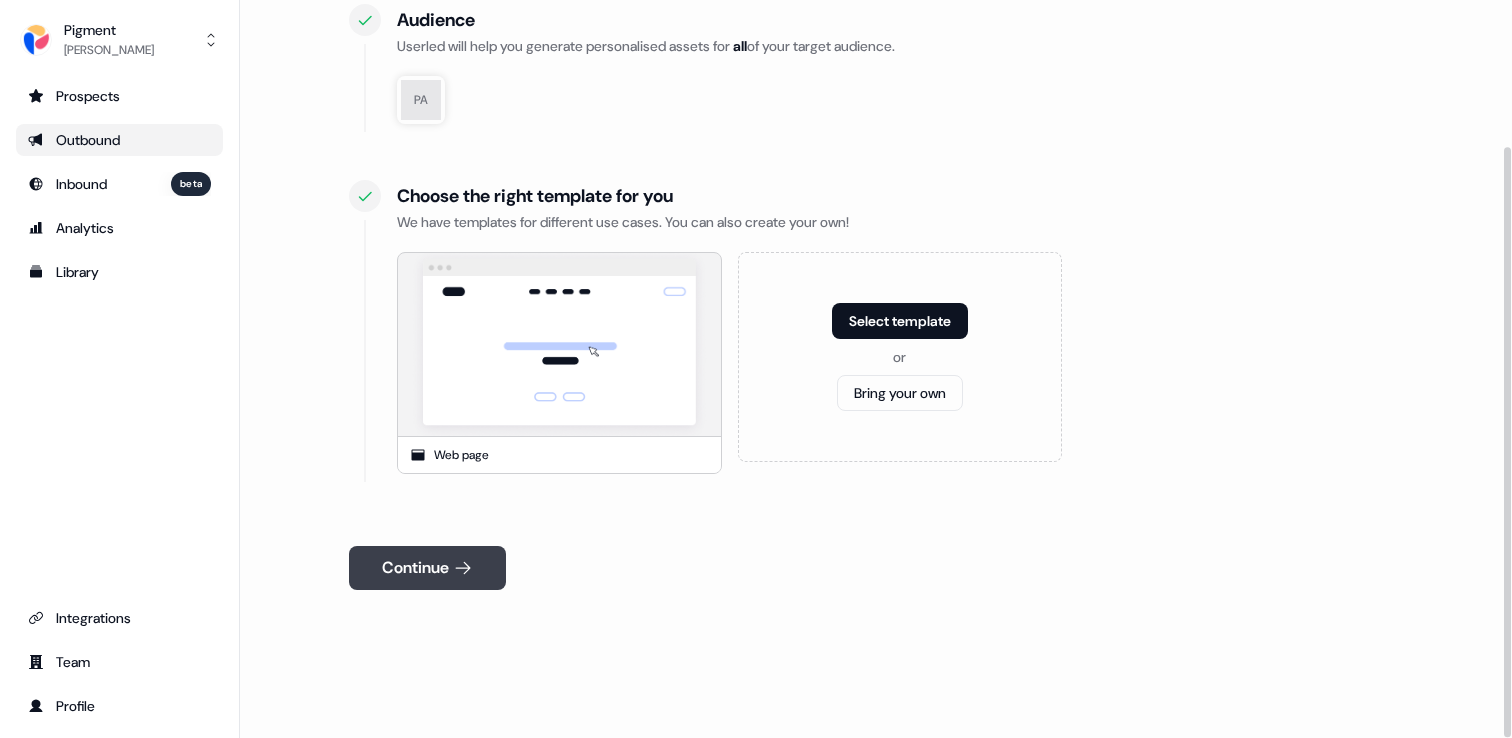 click 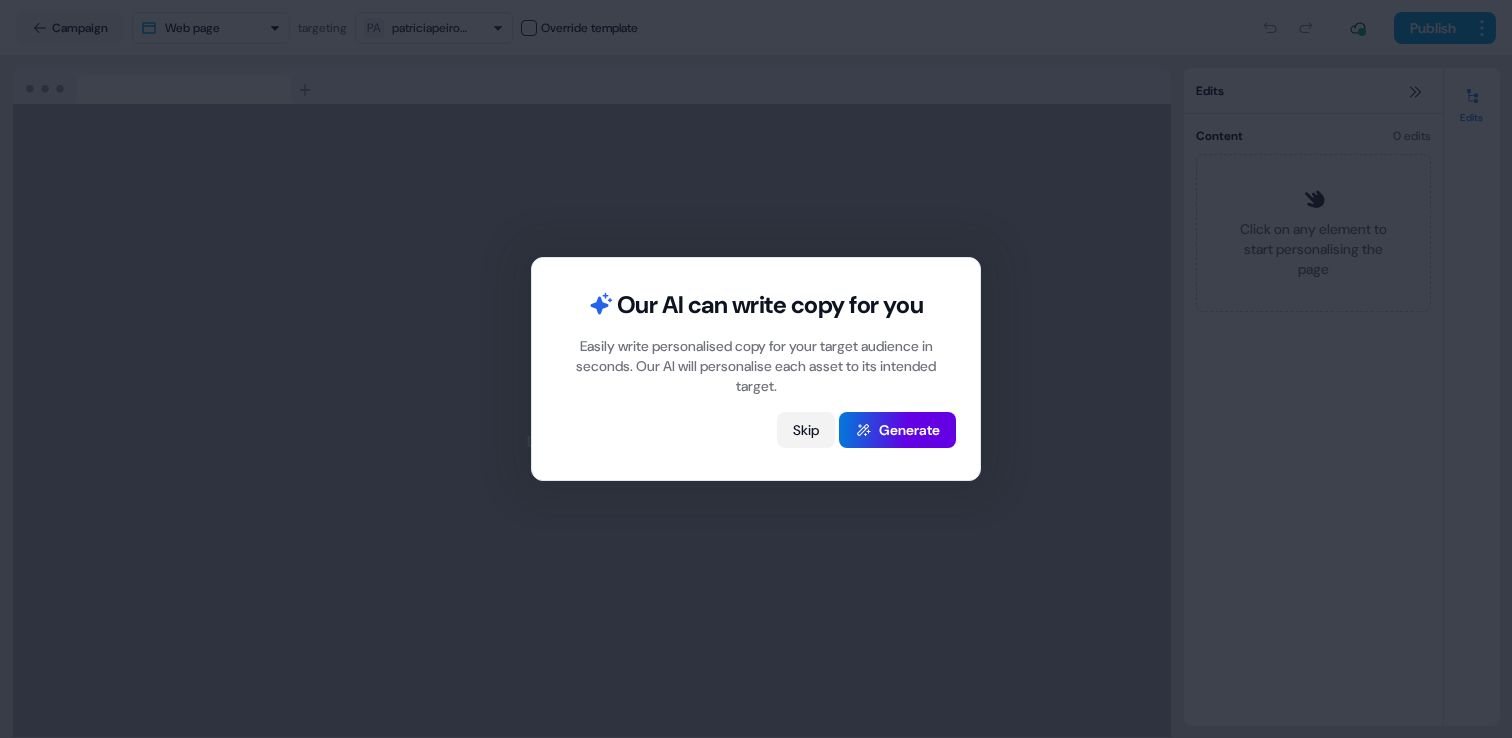 click on "Skip" at bounding box center [806, 430] 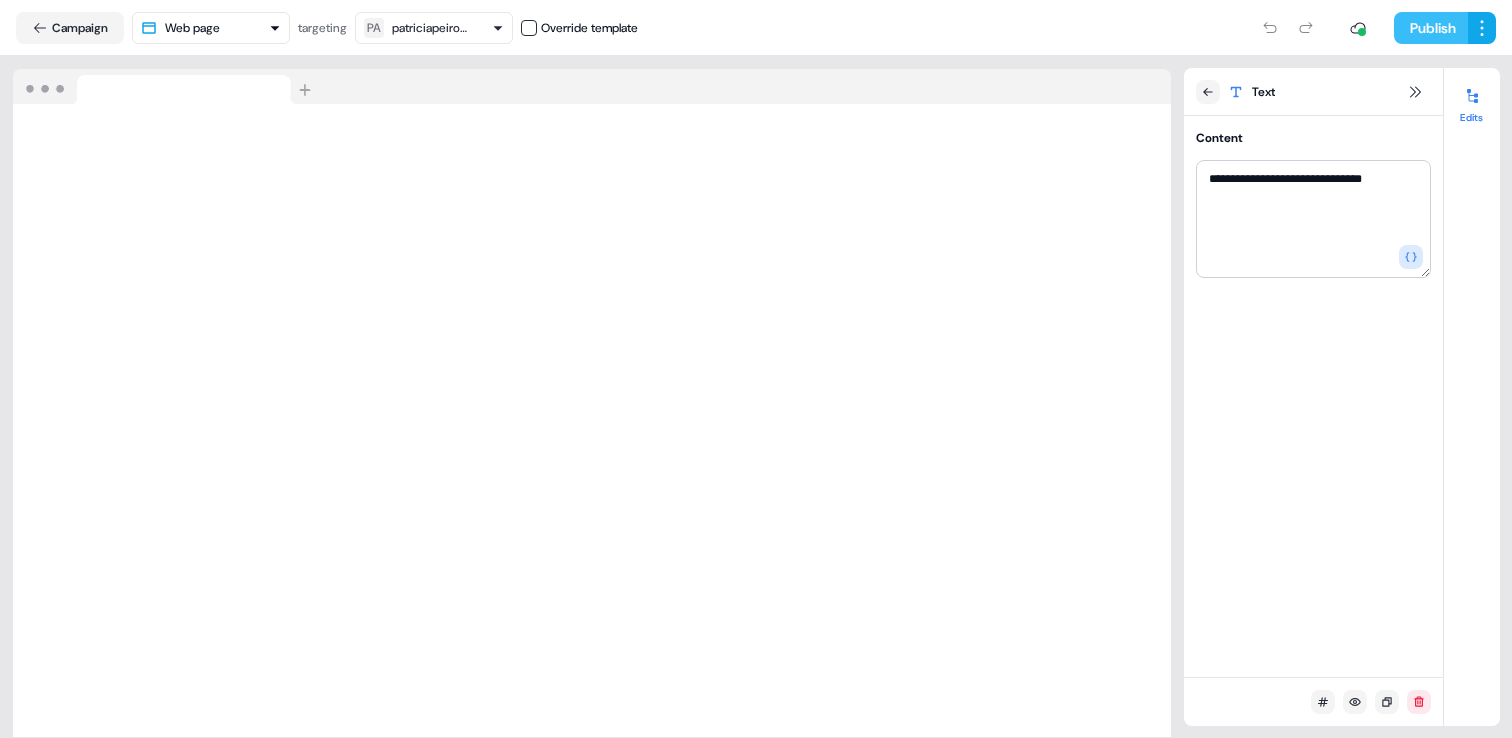 click on "Publish" at bounding box center [1431, 28] 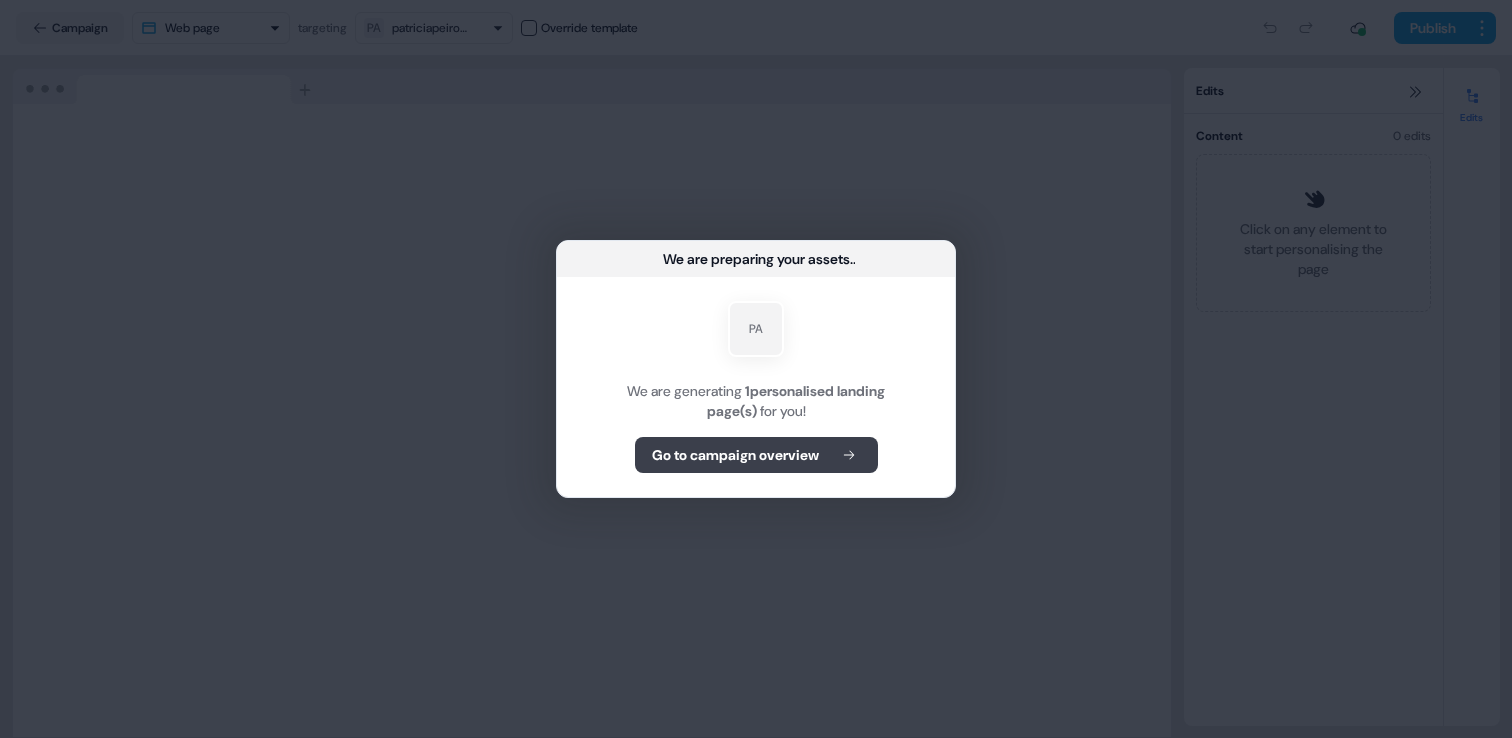 click on "Go to campaign overview" at bounding box center [756, 455] 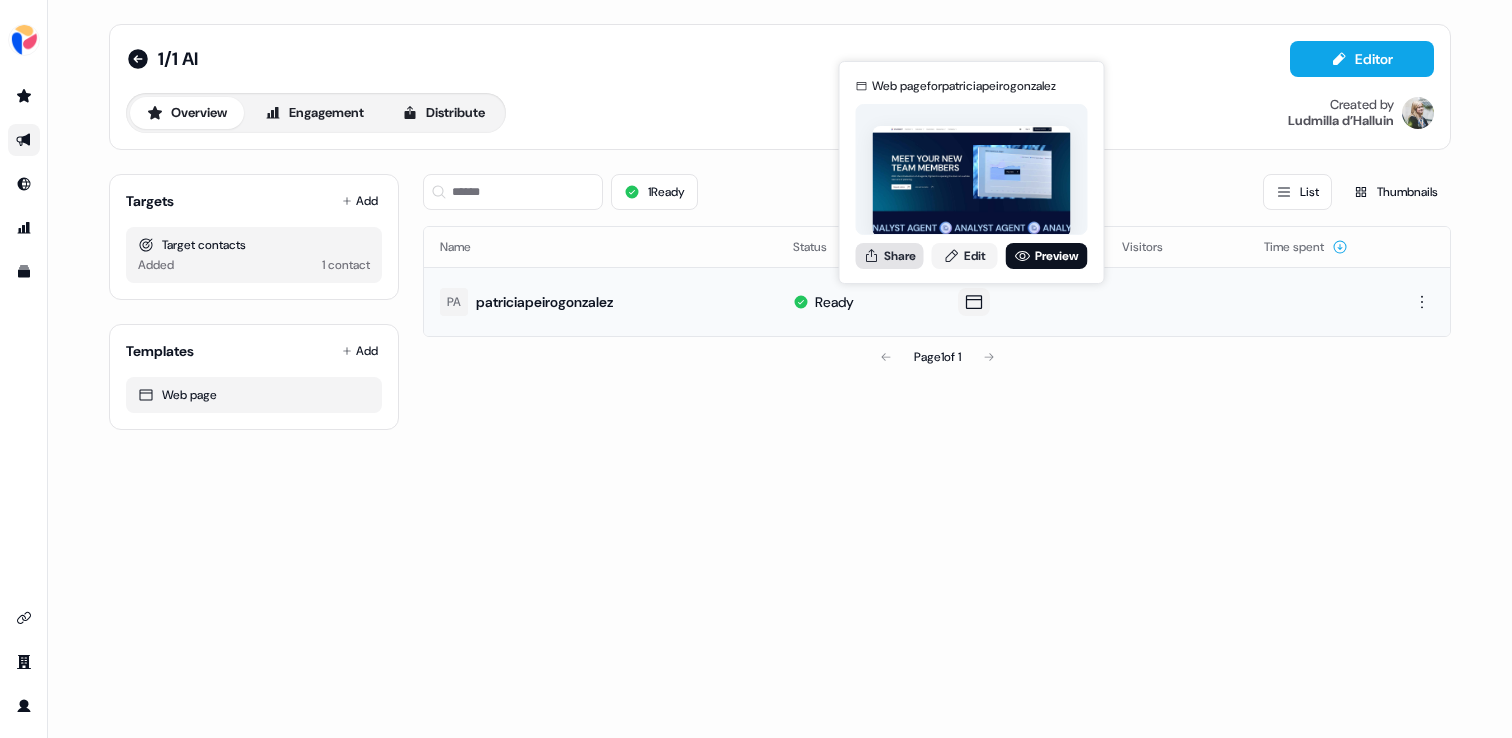 click on "Share" at bounding box center [890, 256] 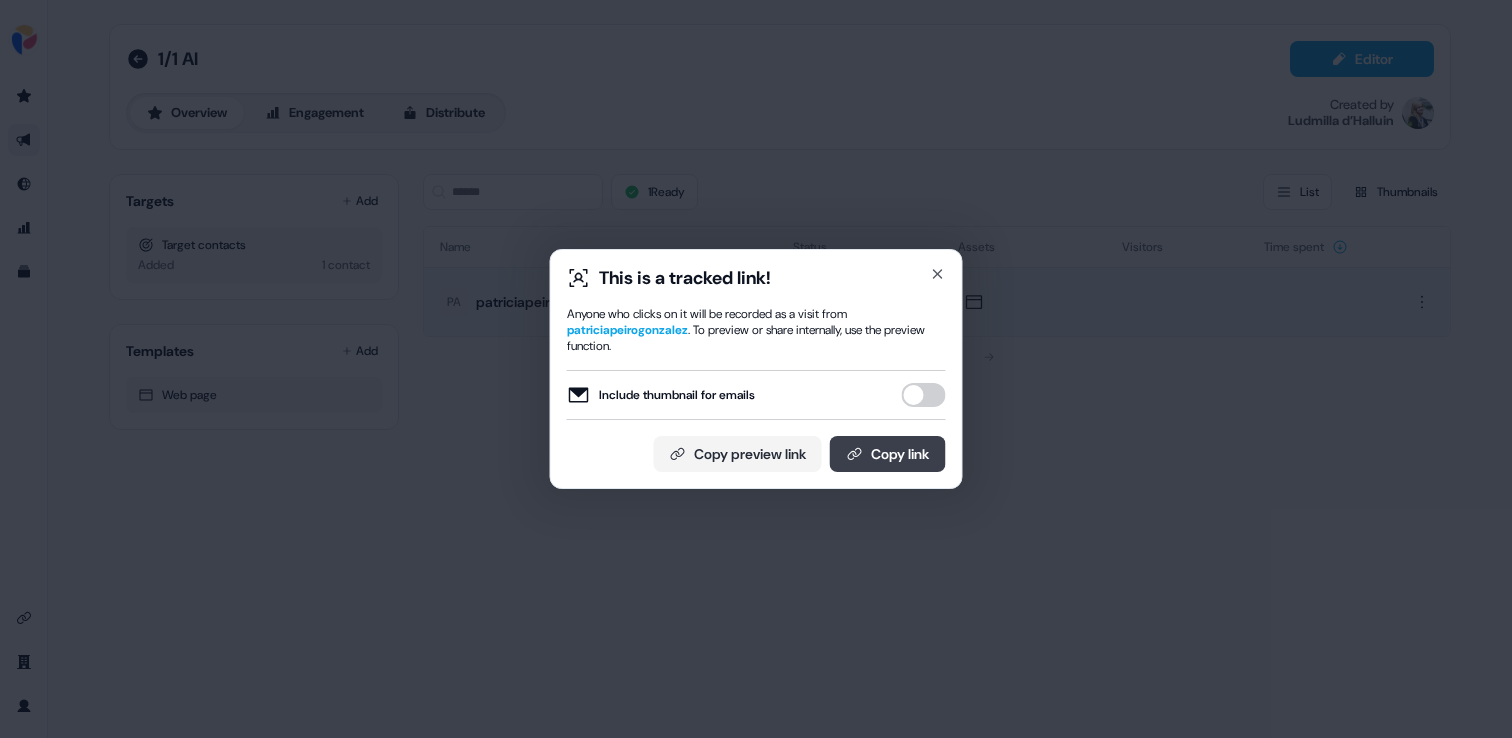 click 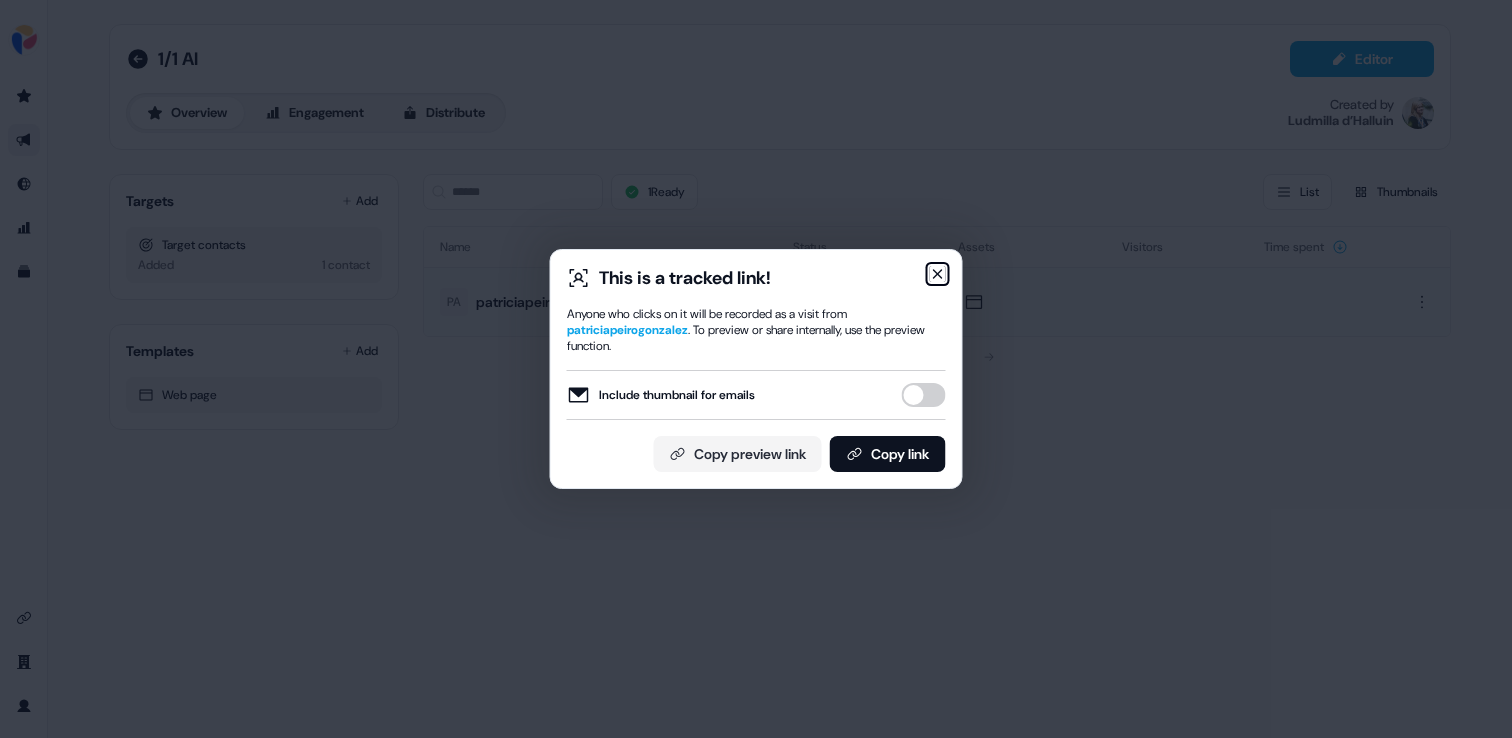 click 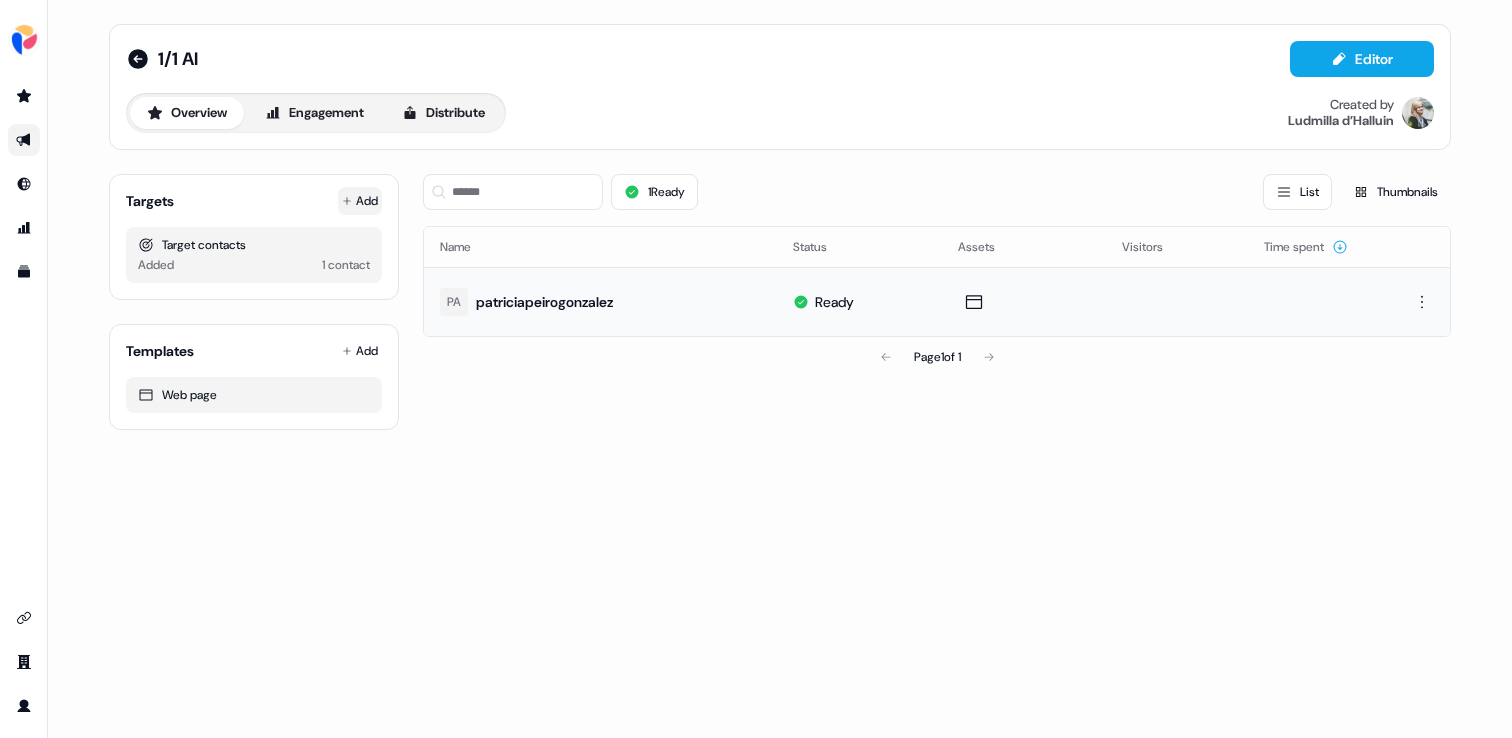 click on "Add" at bounding box center [360, 201] 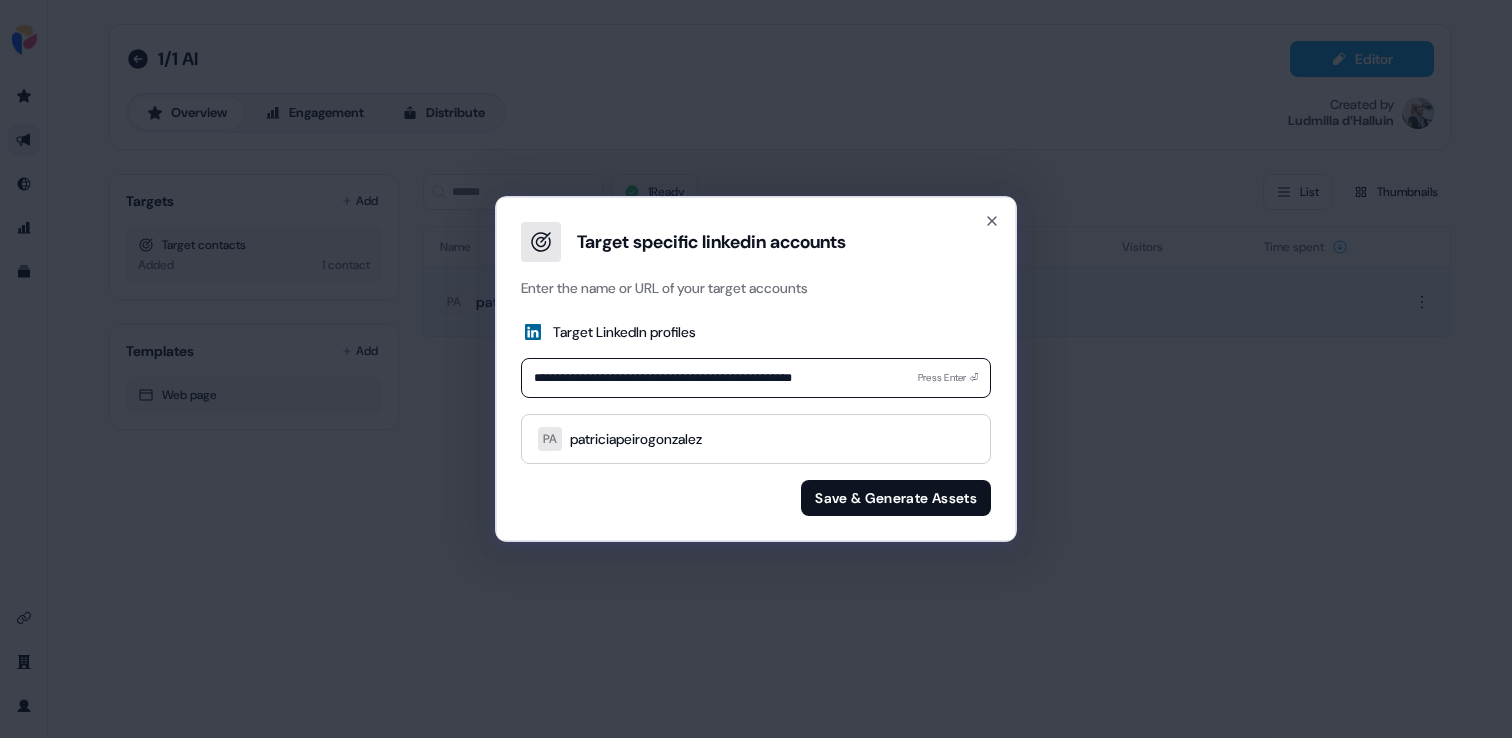 type on "**********" 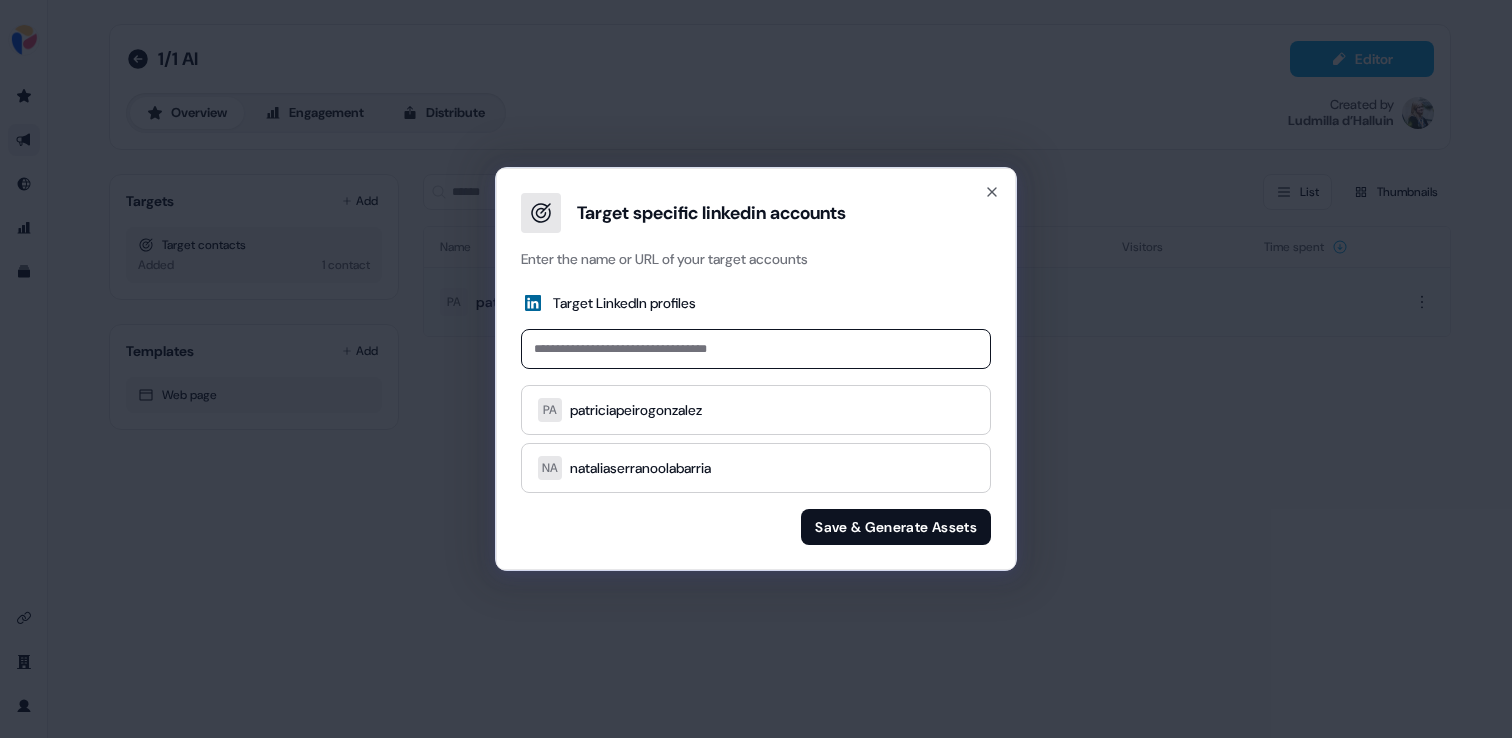 click on "Target LinkedIn profiles PA patriciapeirogonzalez NA nataliaserranoolabarria Save & Generate Assets" at bounding box center [756, 419] 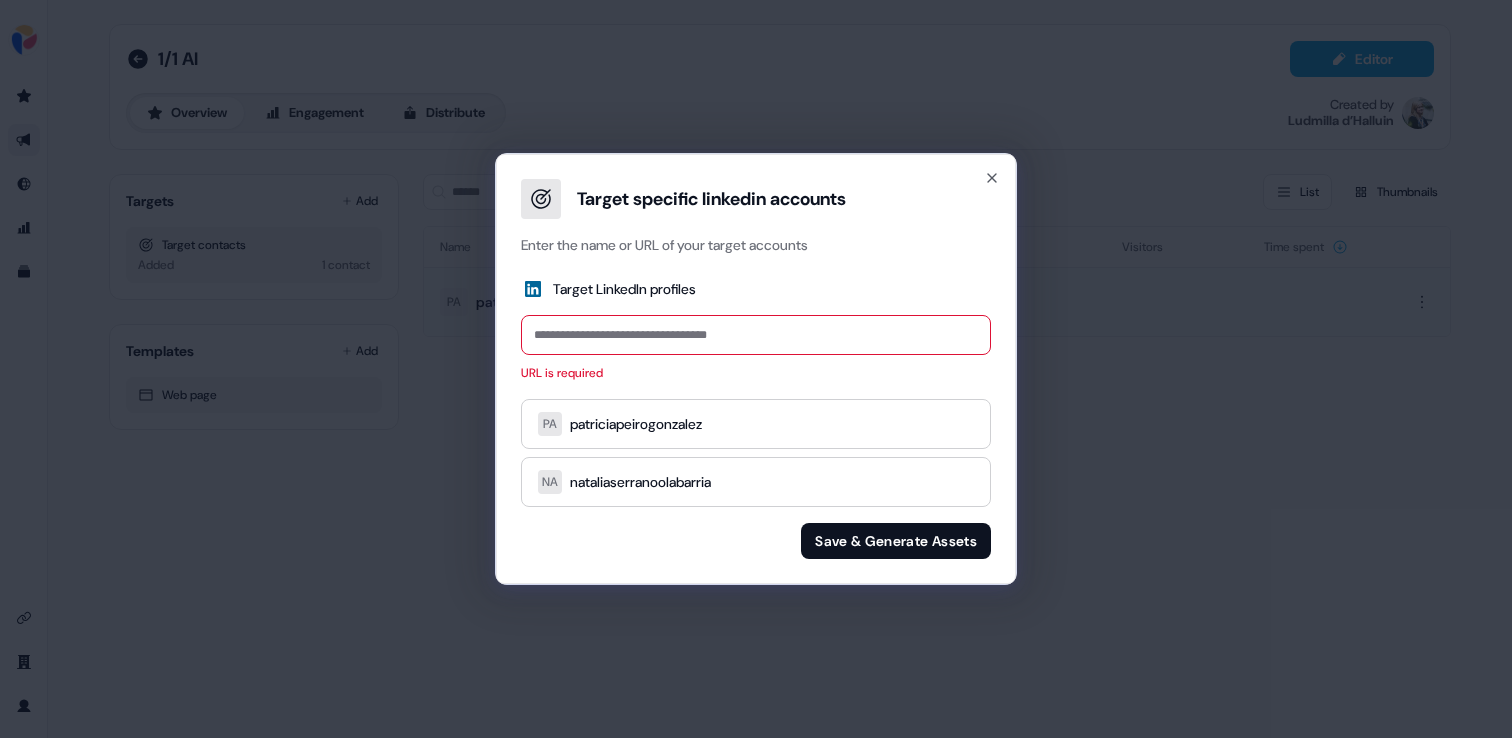 click on "Save & Generate Assets" at bounding box center [896, 541] 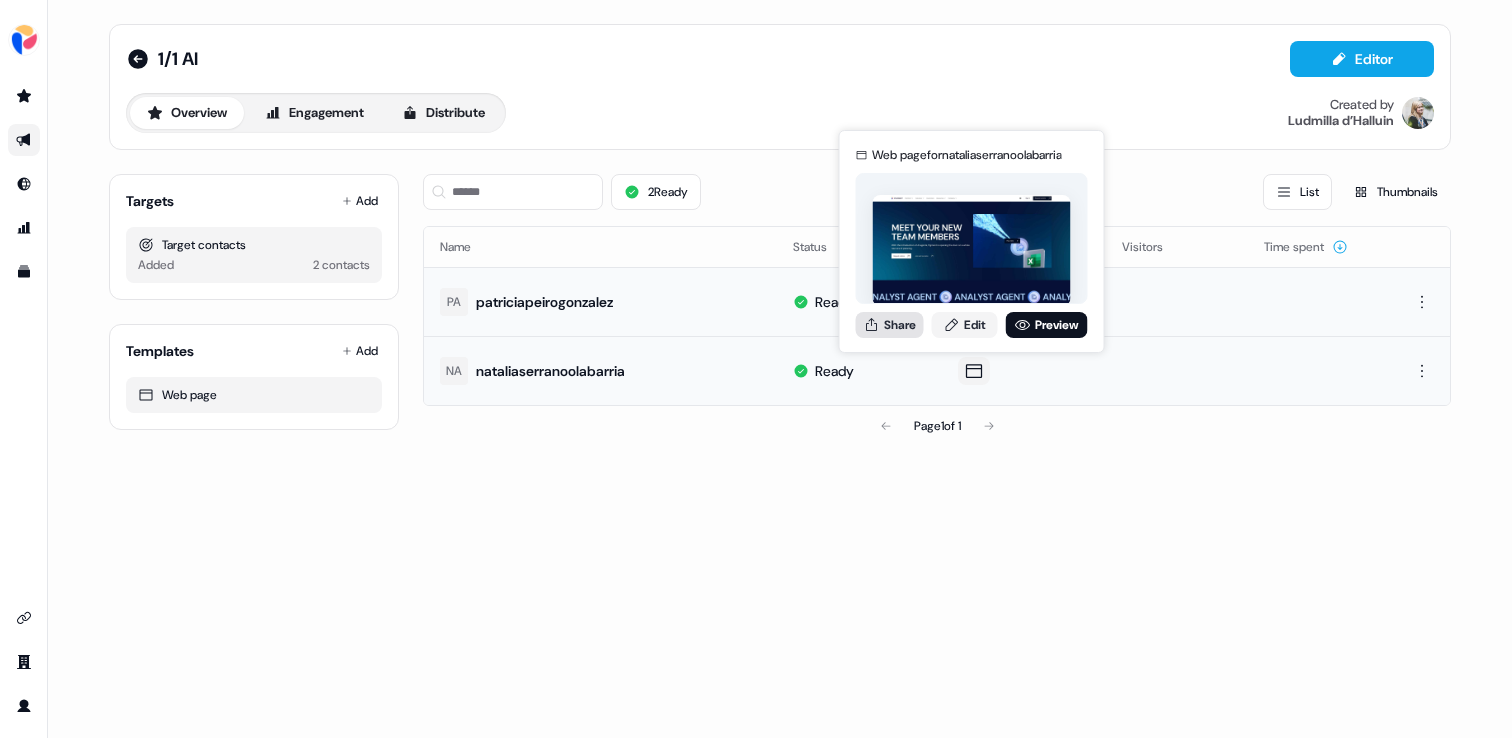 click on "Share" at bounding box center (890, 325) 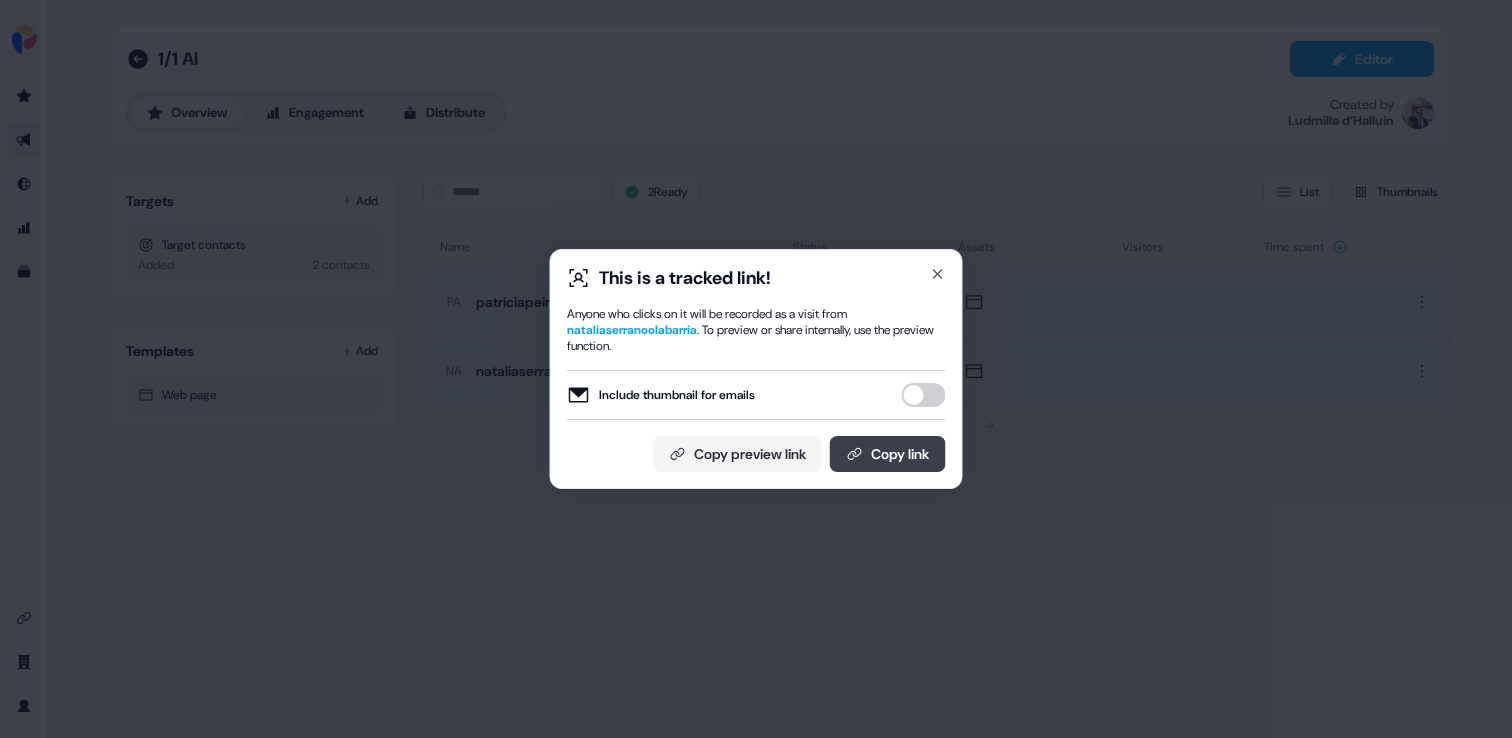 click 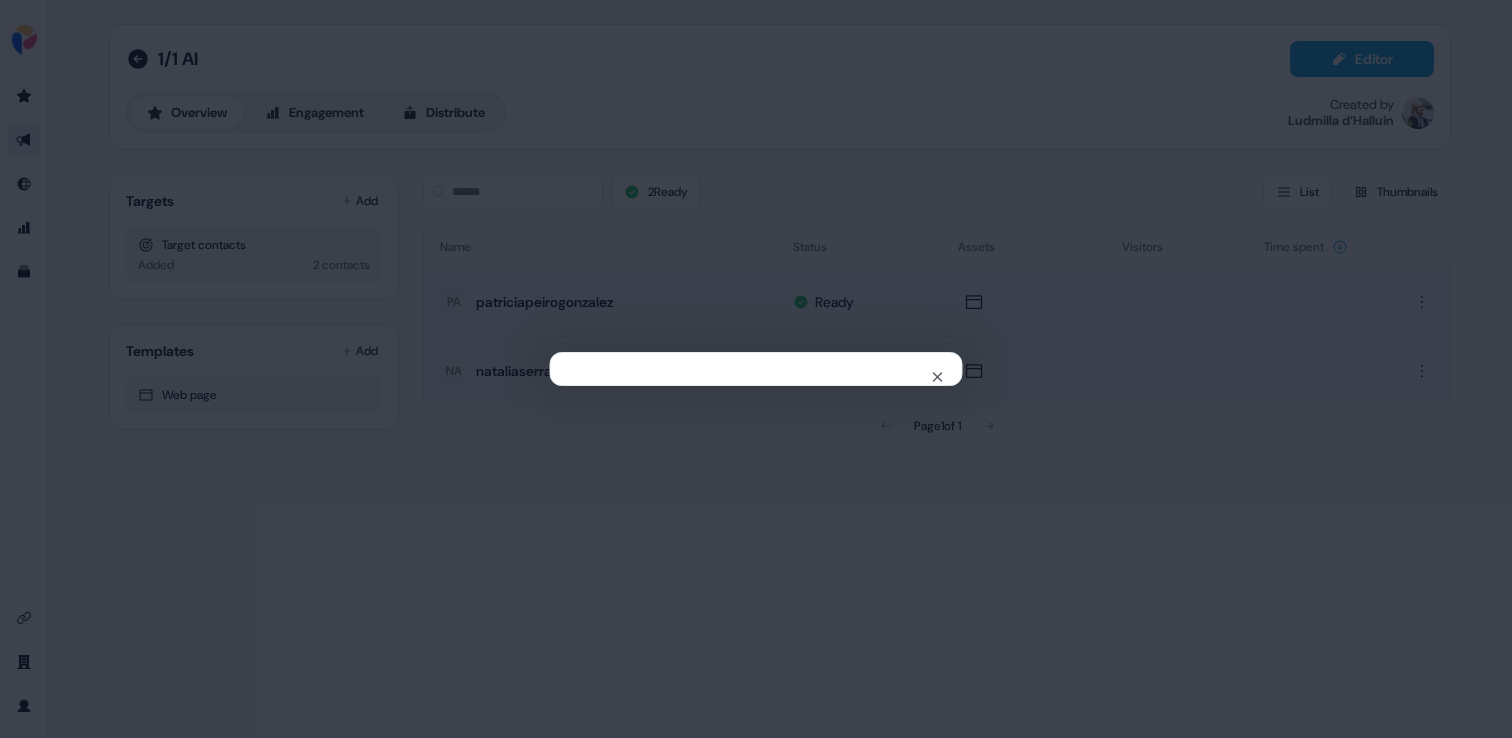 click on "Close" at bounding box center [756, 369] 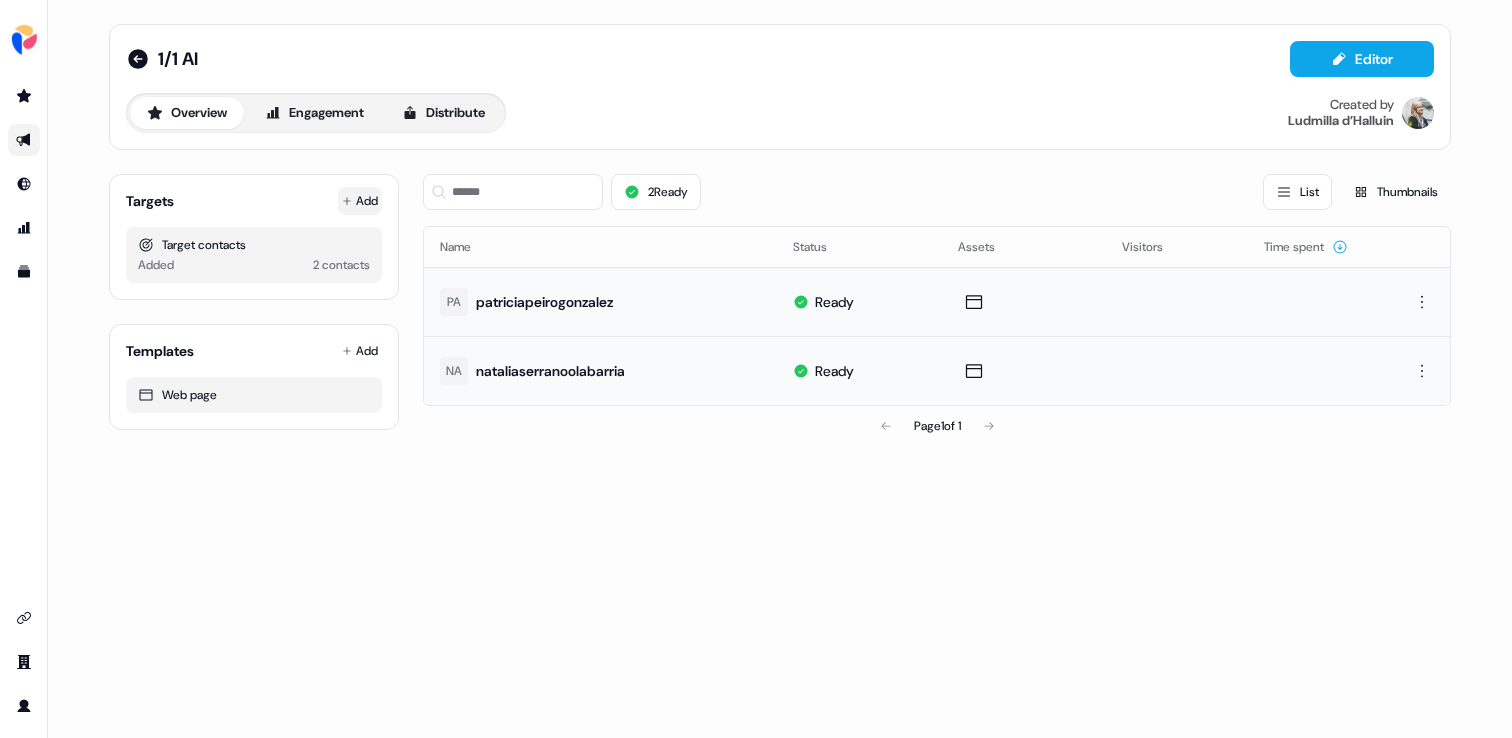 click on "Add" at bounding box center [360, 201] 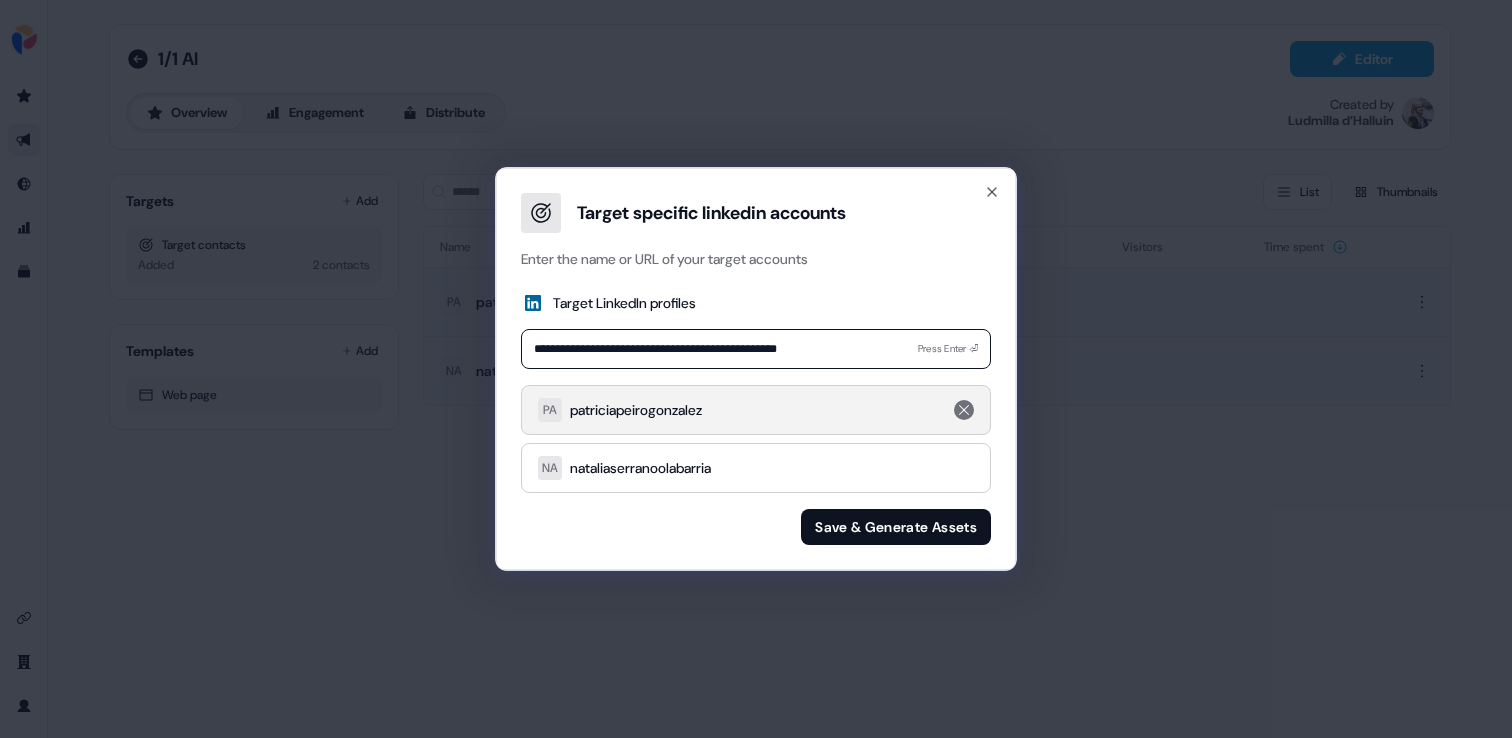 type on "**********" 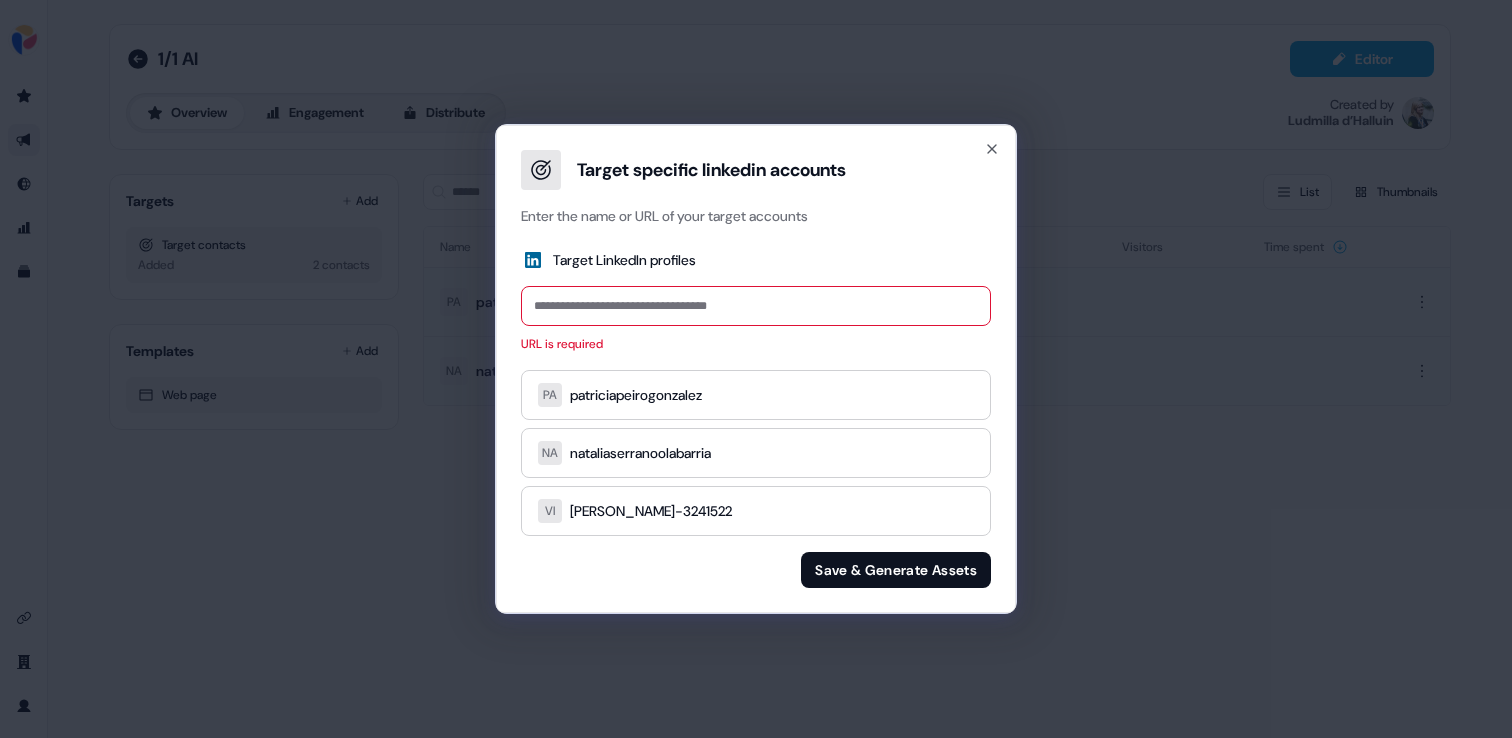 click on "Save & Generate Assets" at bounding box center [896, 570] 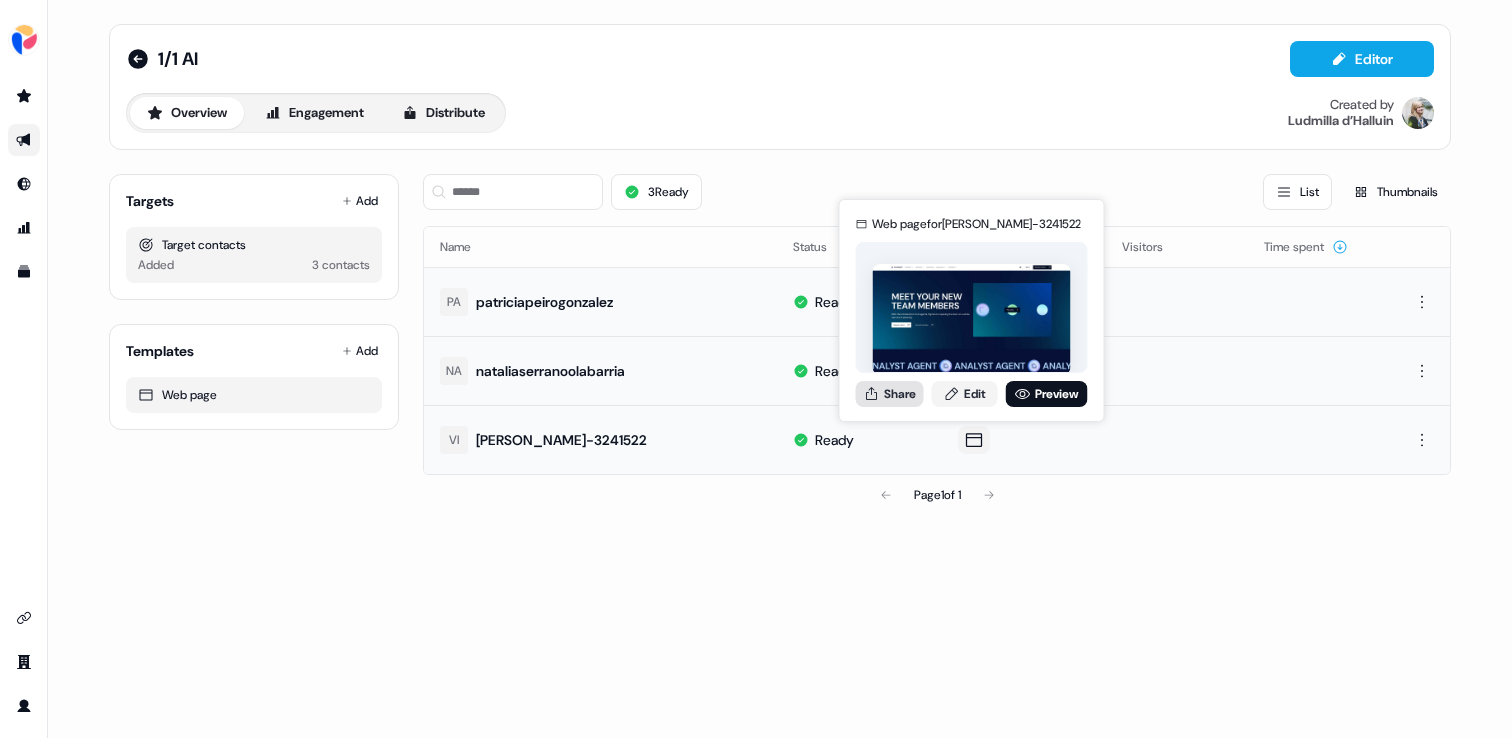 click on "Share" at bounding box center [890, 394] 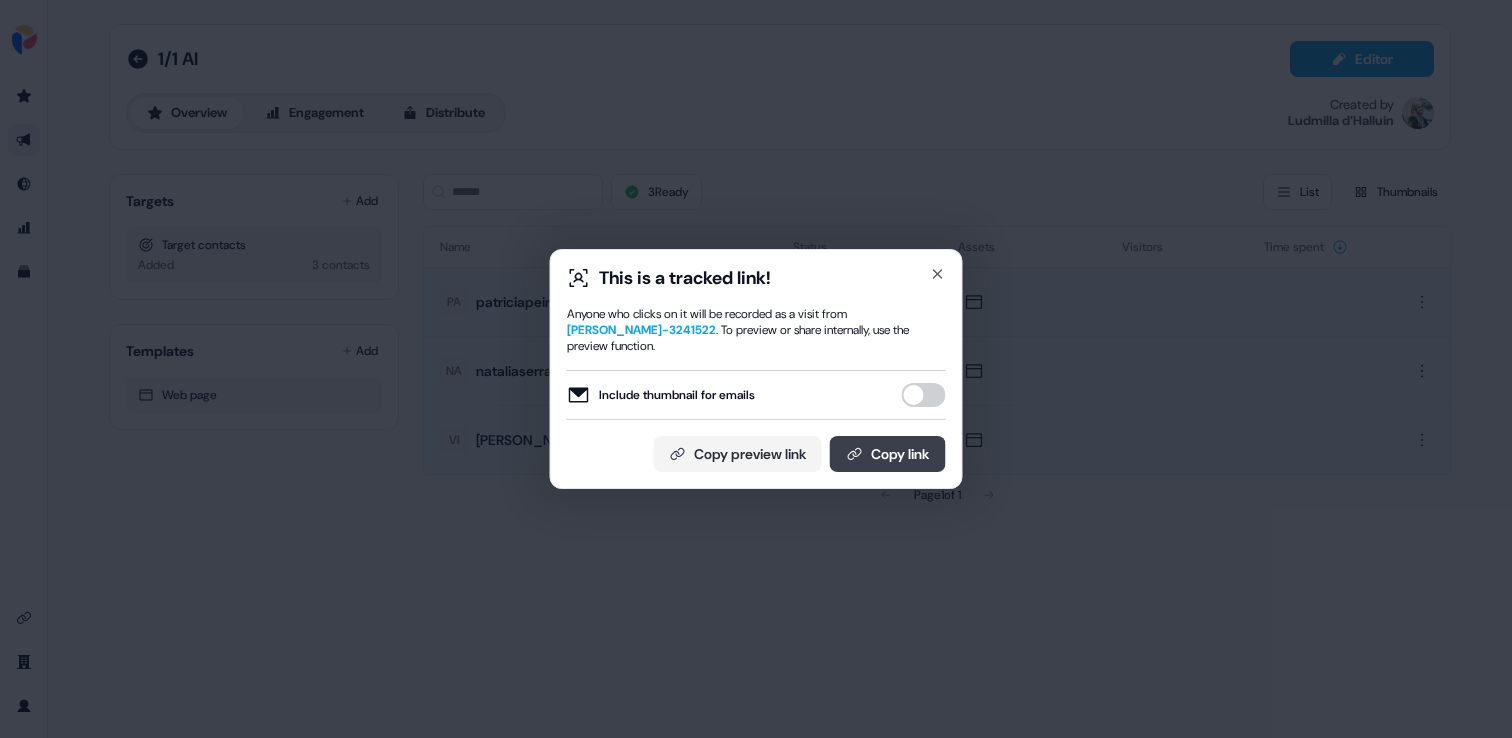 click on "Copy link" at bounding box center [888, 454] 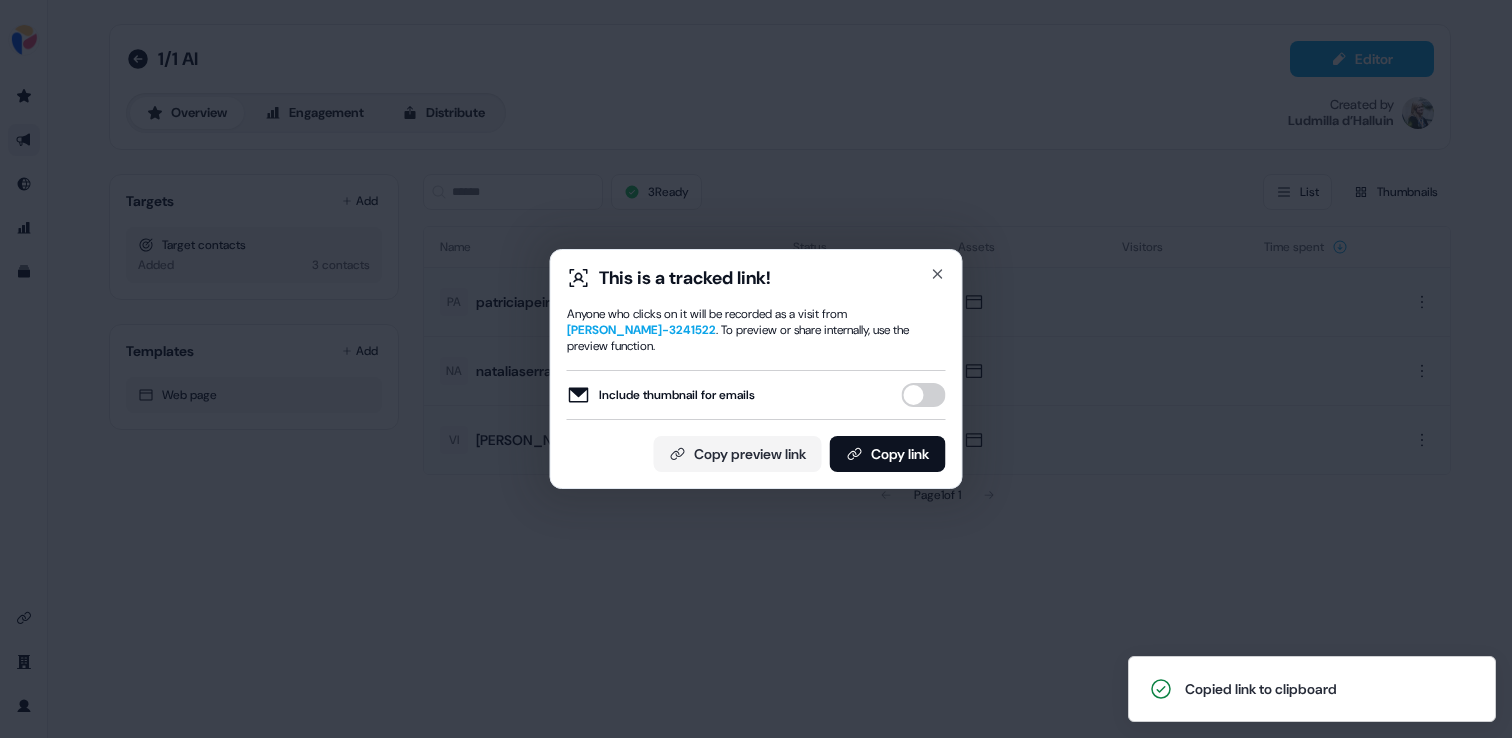 click on "This is a tracked link!" at bounding box center (756, 278) 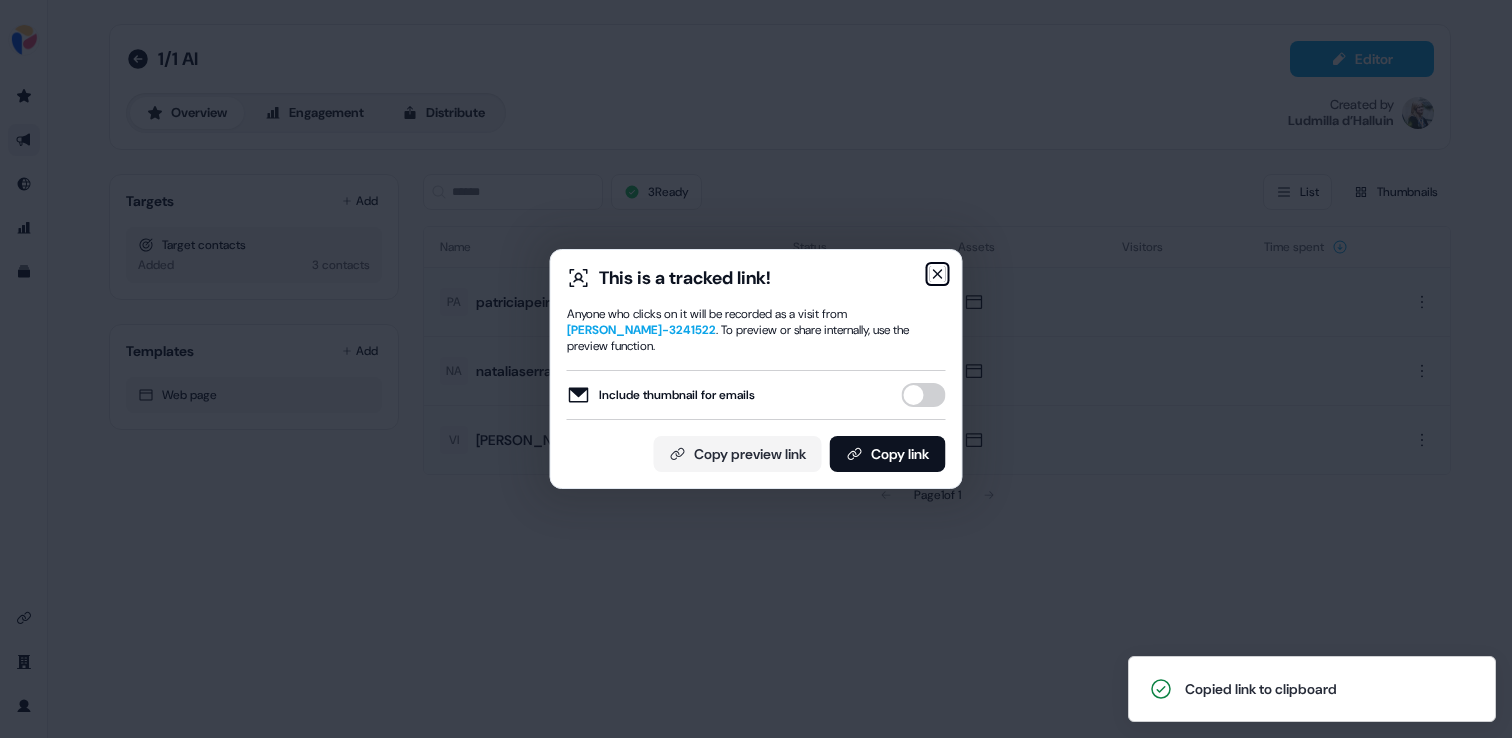 click 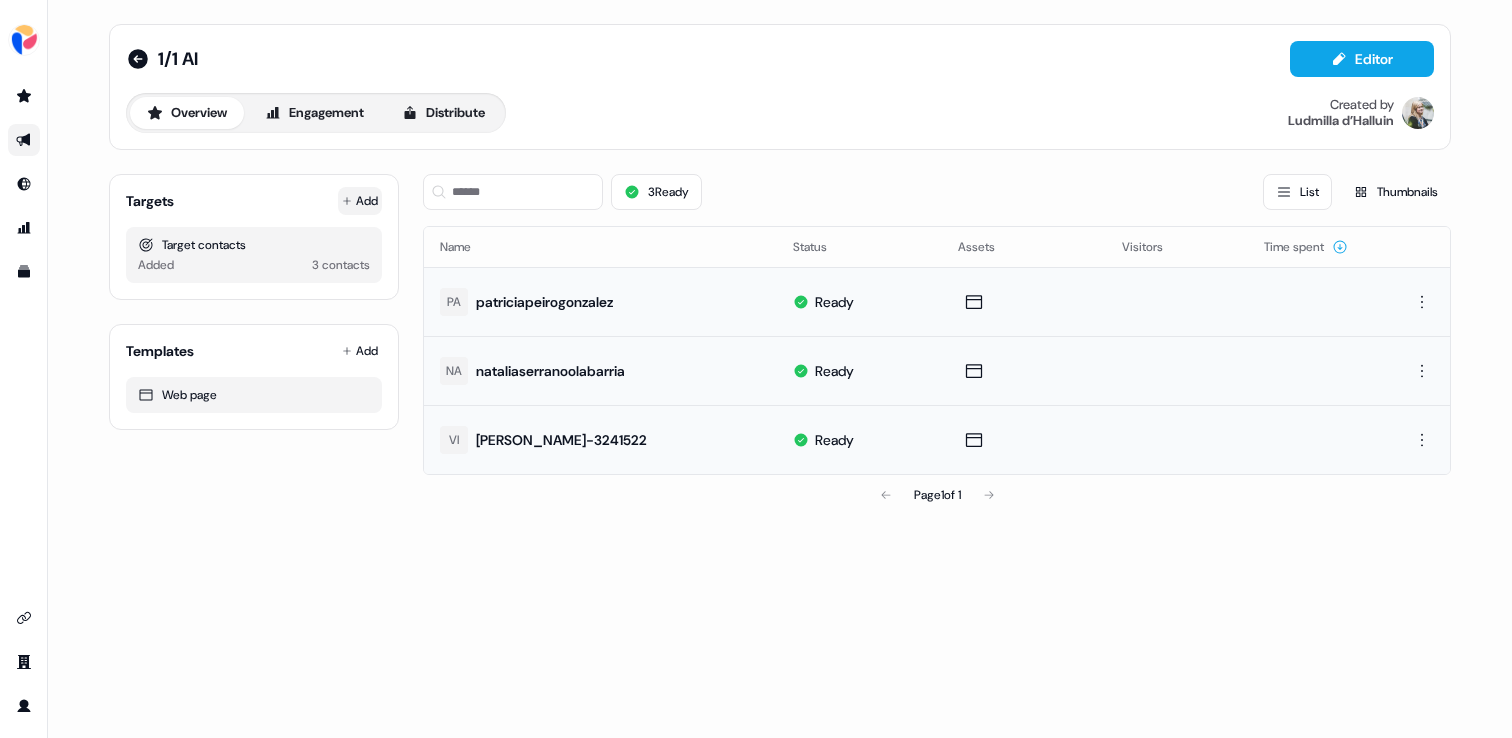 click on "Add" at bounding box center [360, 201] 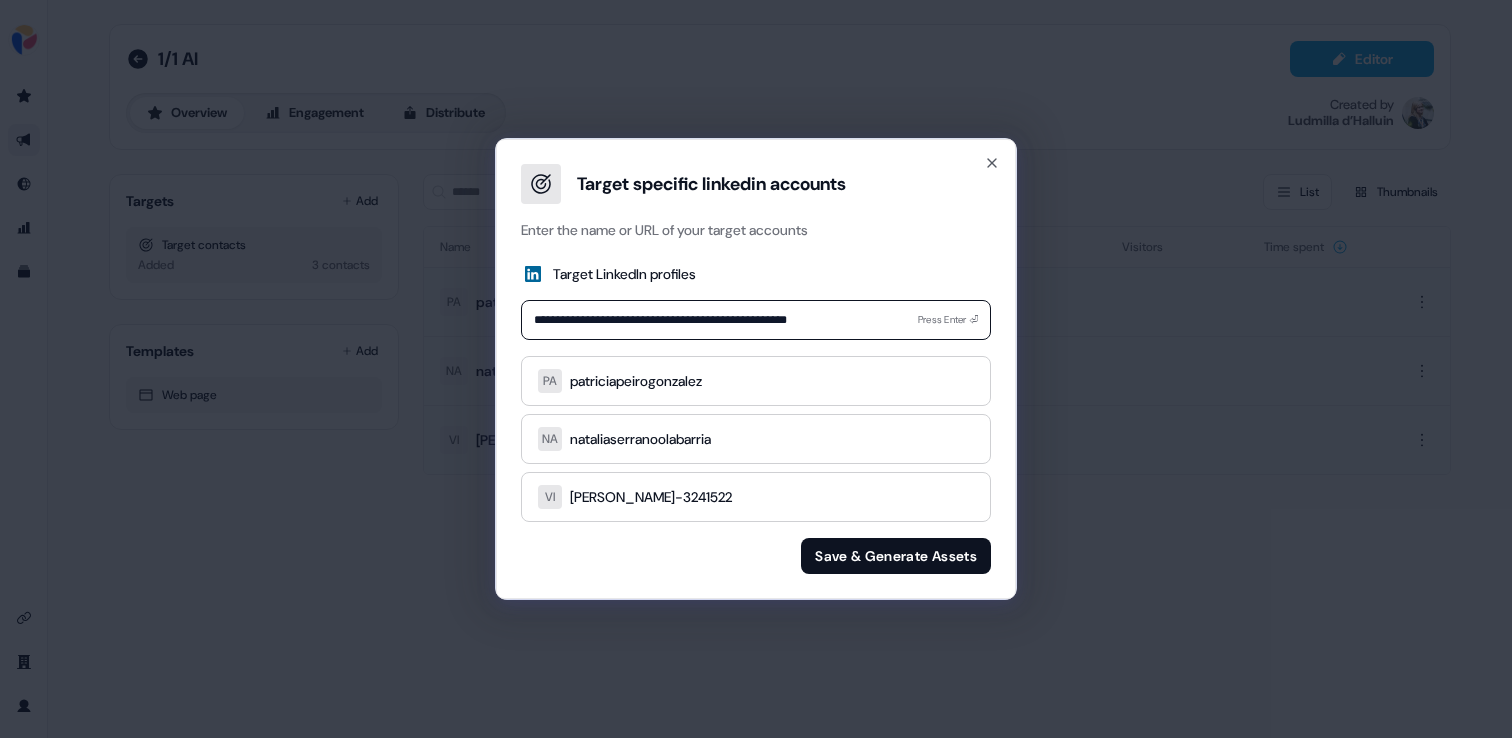 type on "**********" 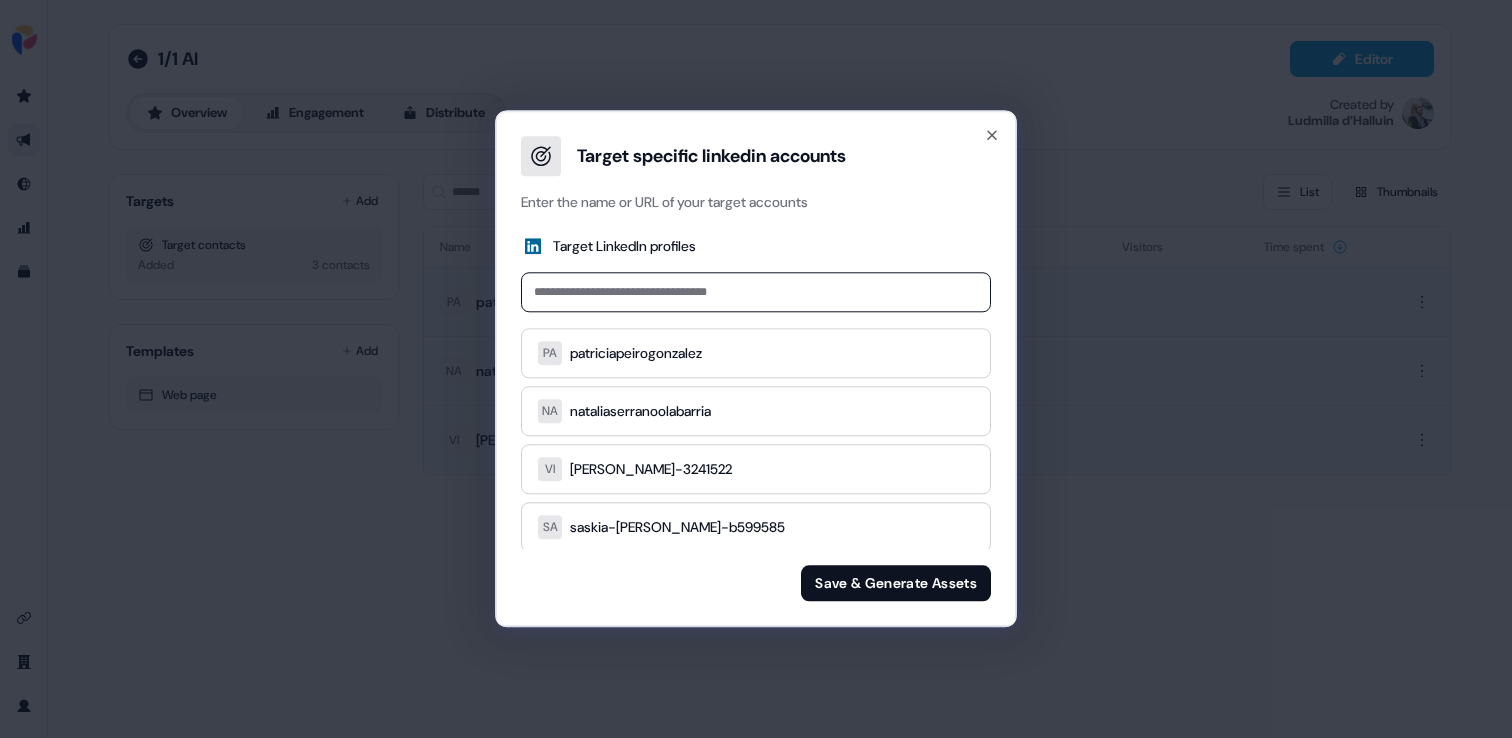 click on "Save & Generate Assets" at bounding box center [896, 584] 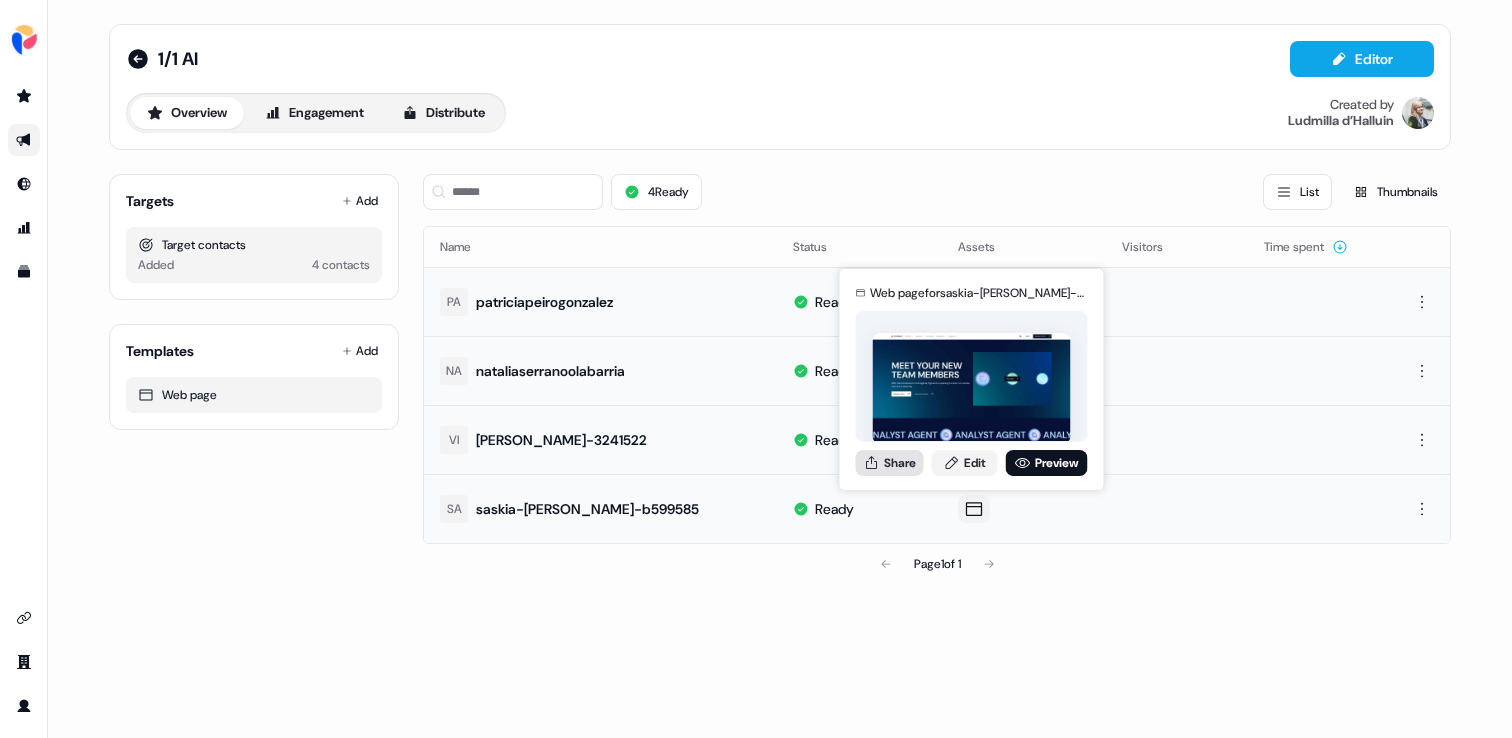 click on "Share" at bounding box center [890, 463] 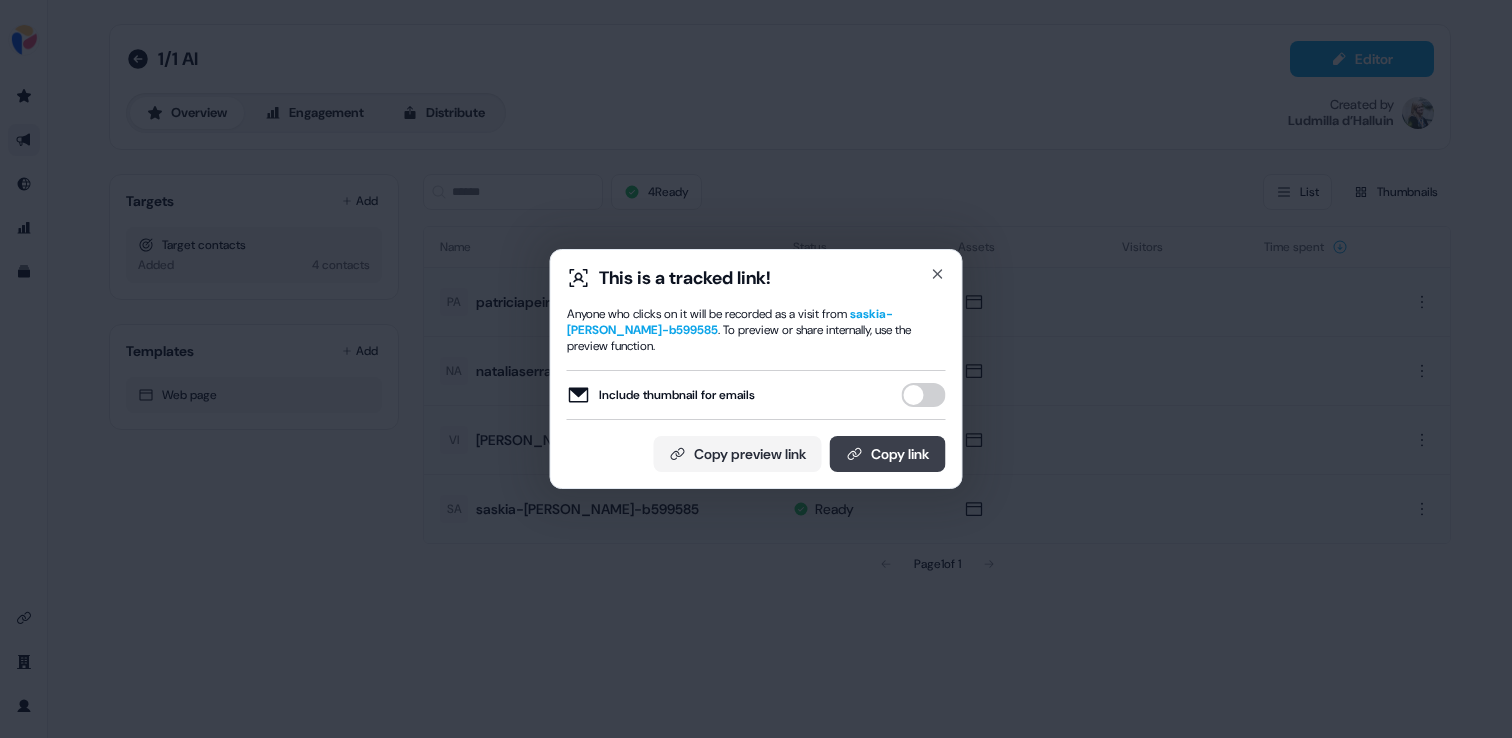click on "Copy link" at bounding box center [888, 454] 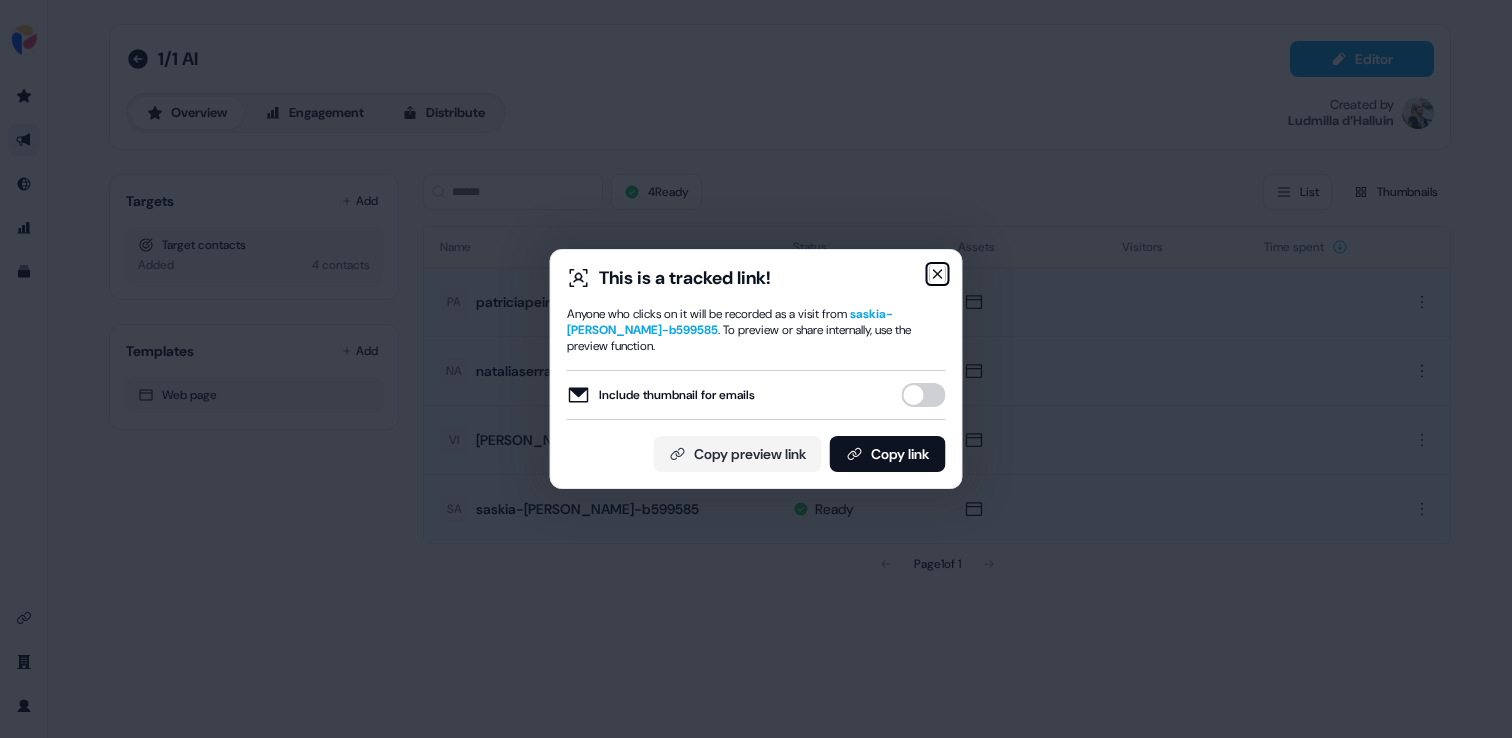 click 